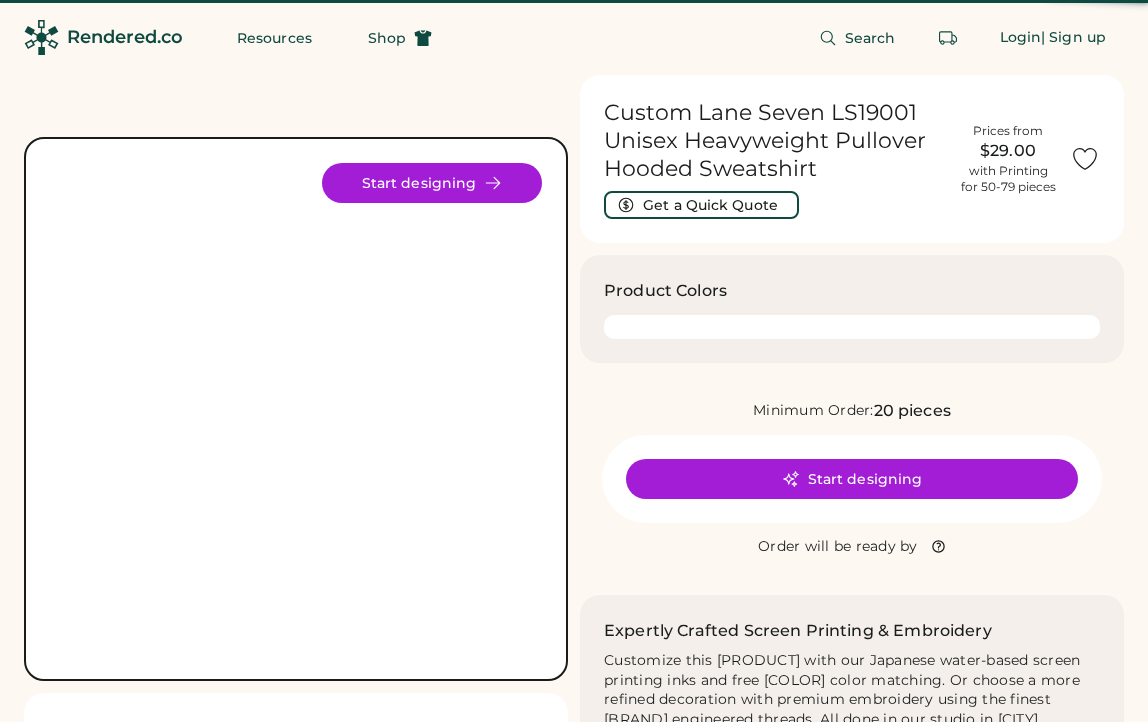 scroll, scrollTop: 0, scrollLeft: 0, axis: both 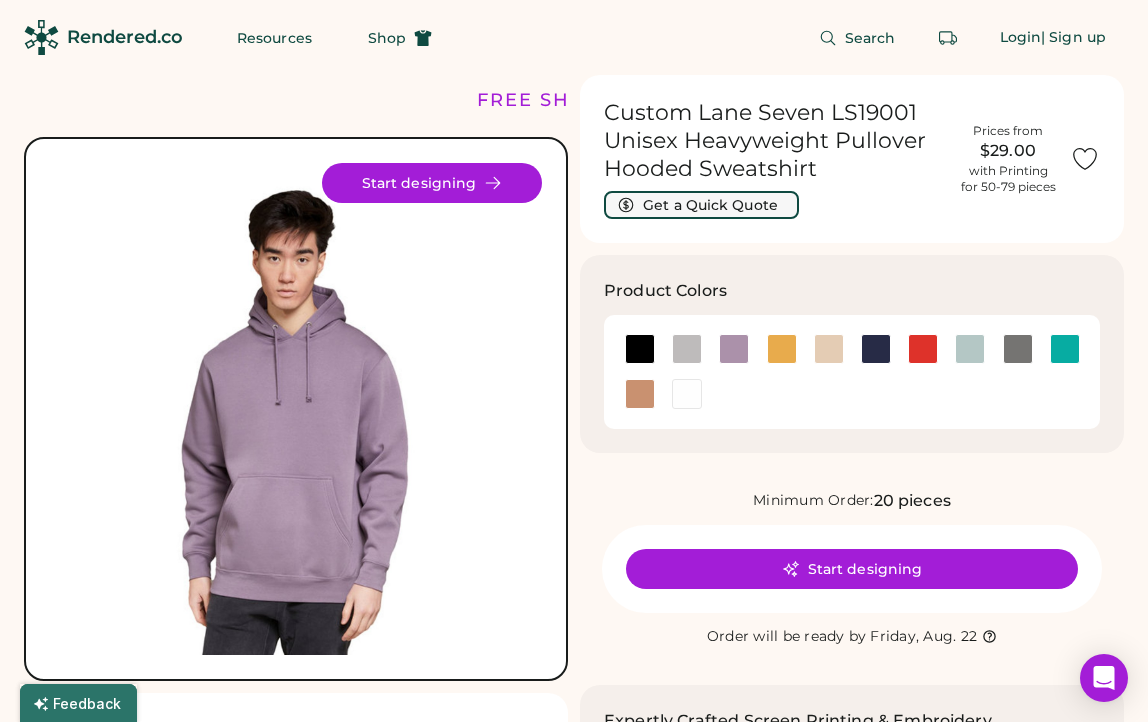 click on "Get a Quick Quote" at bounding box center (701, 205) 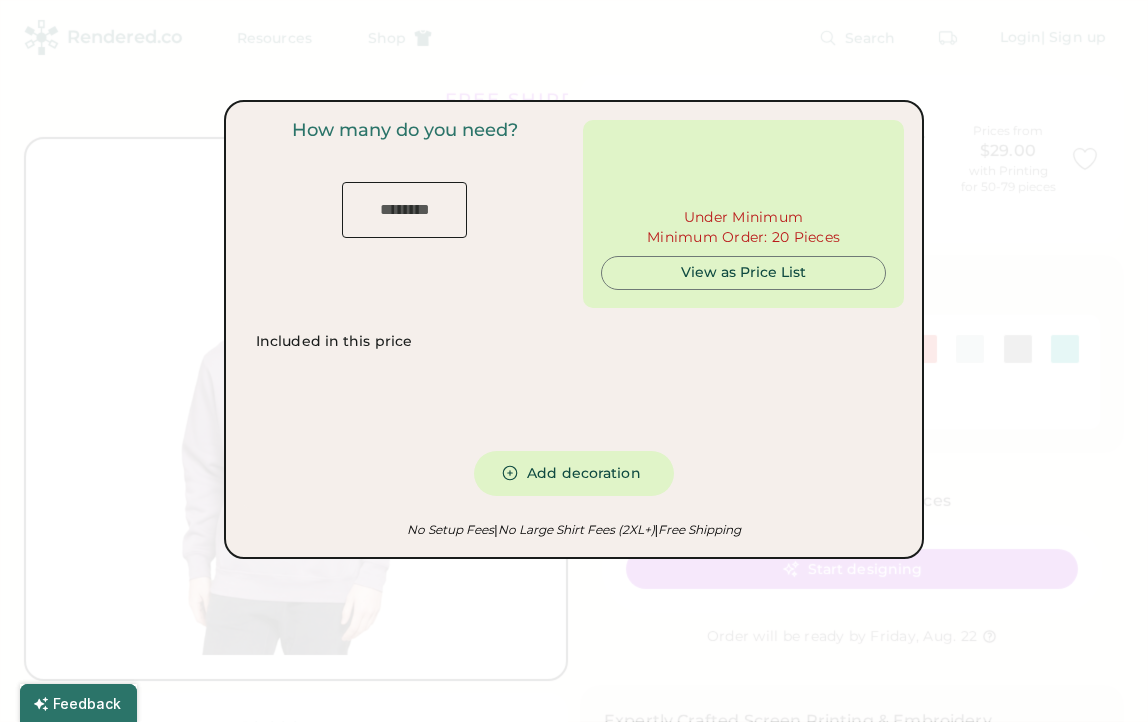 type on "***" 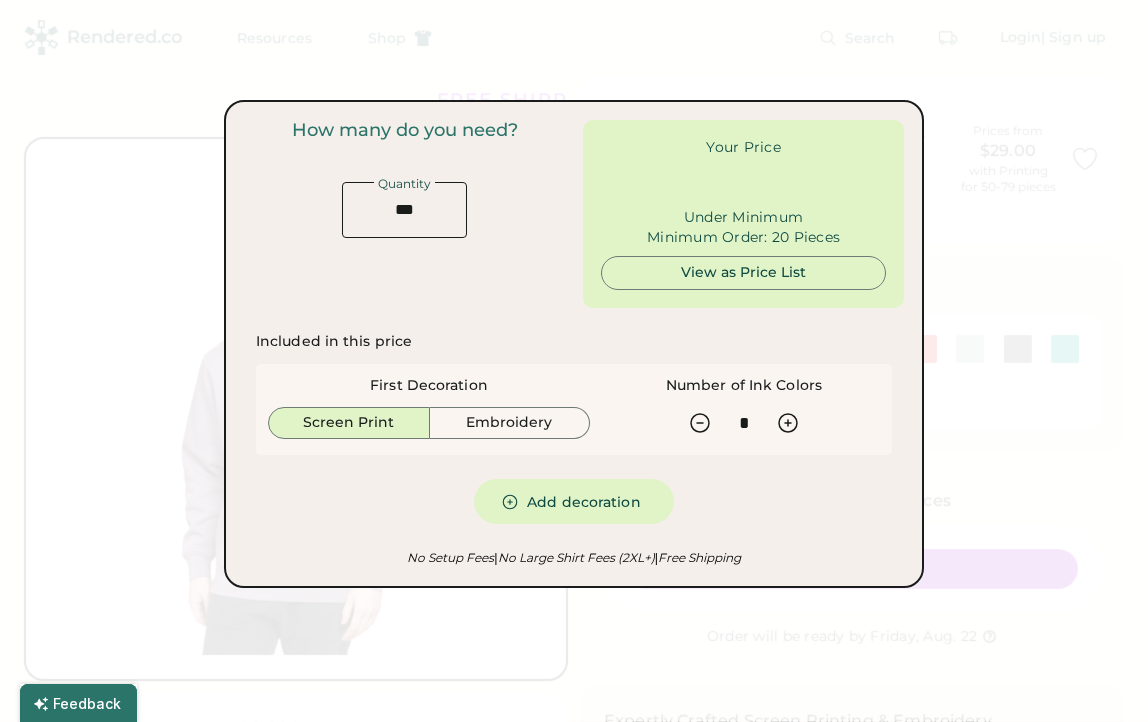 type on "******" 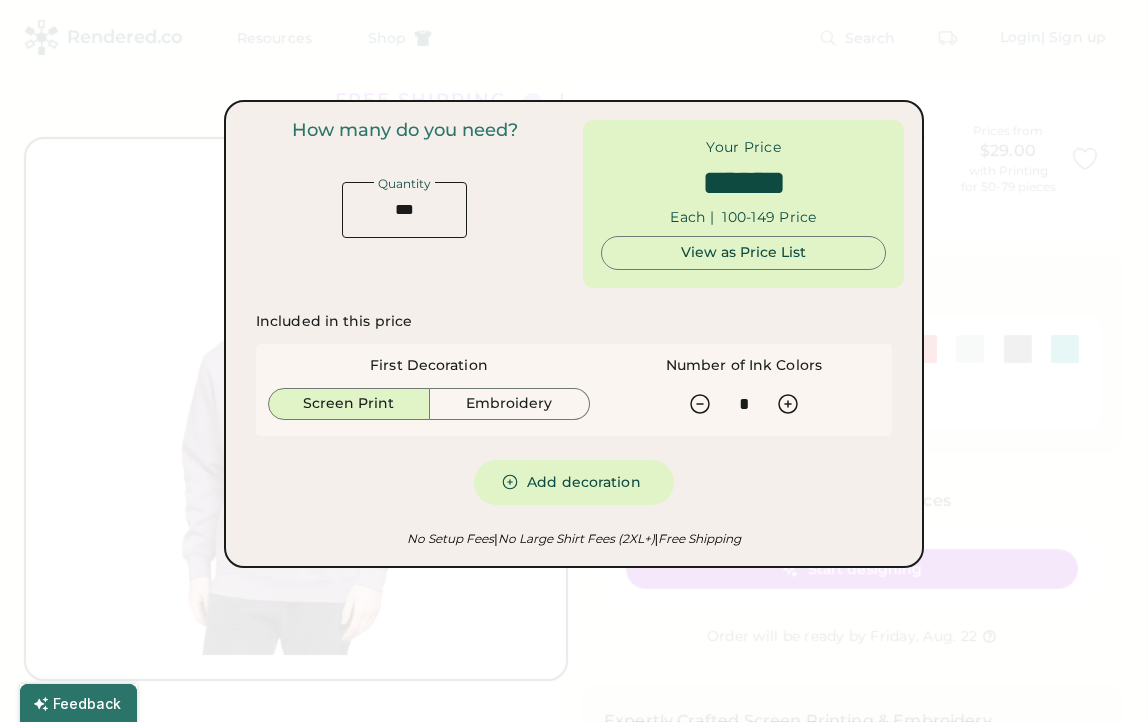 click at bounding box center (574, 361) 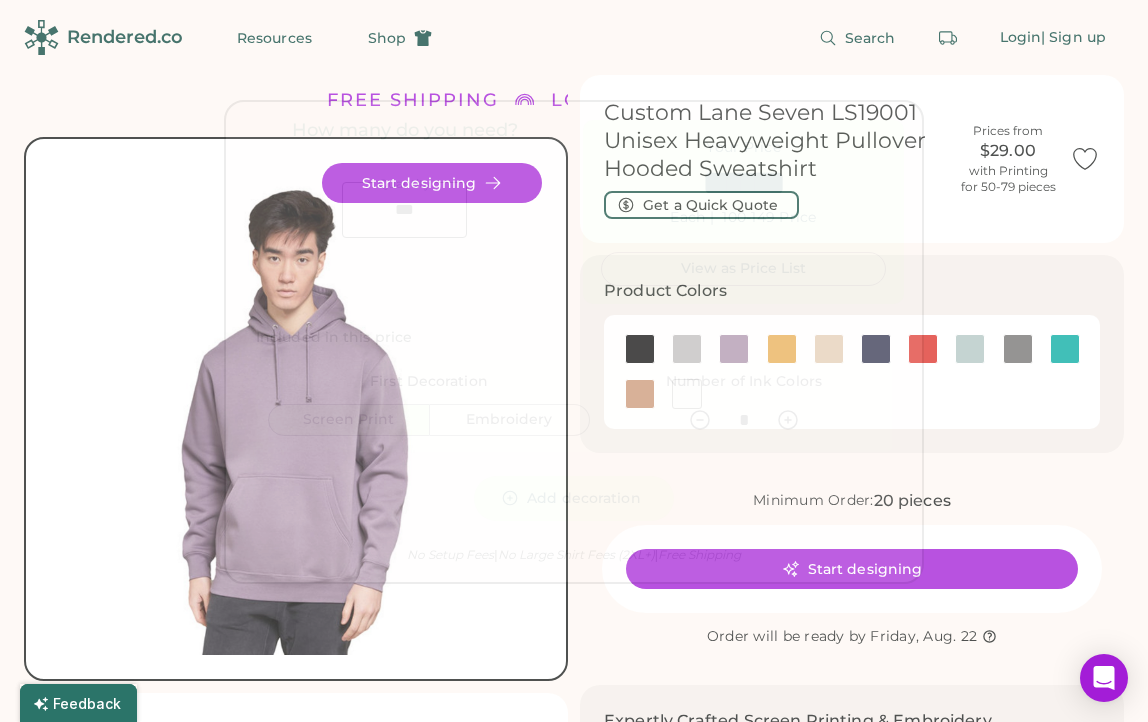 click at bounding box center [970, 349] 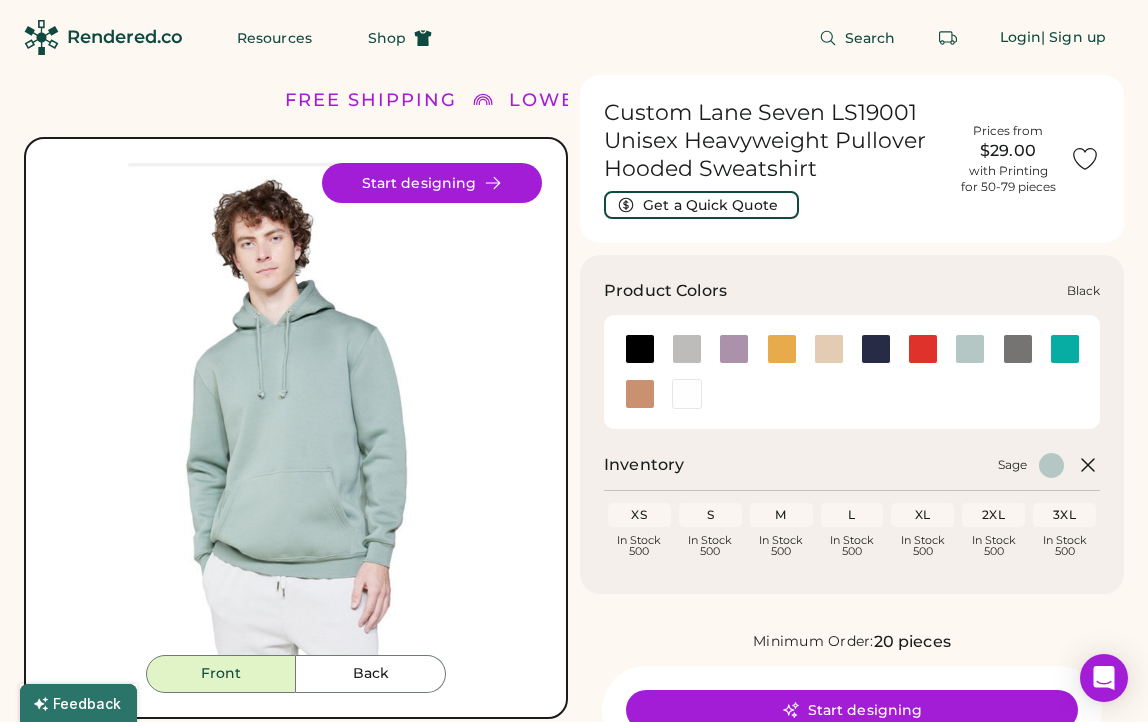 click at bounding box center [640, 349] 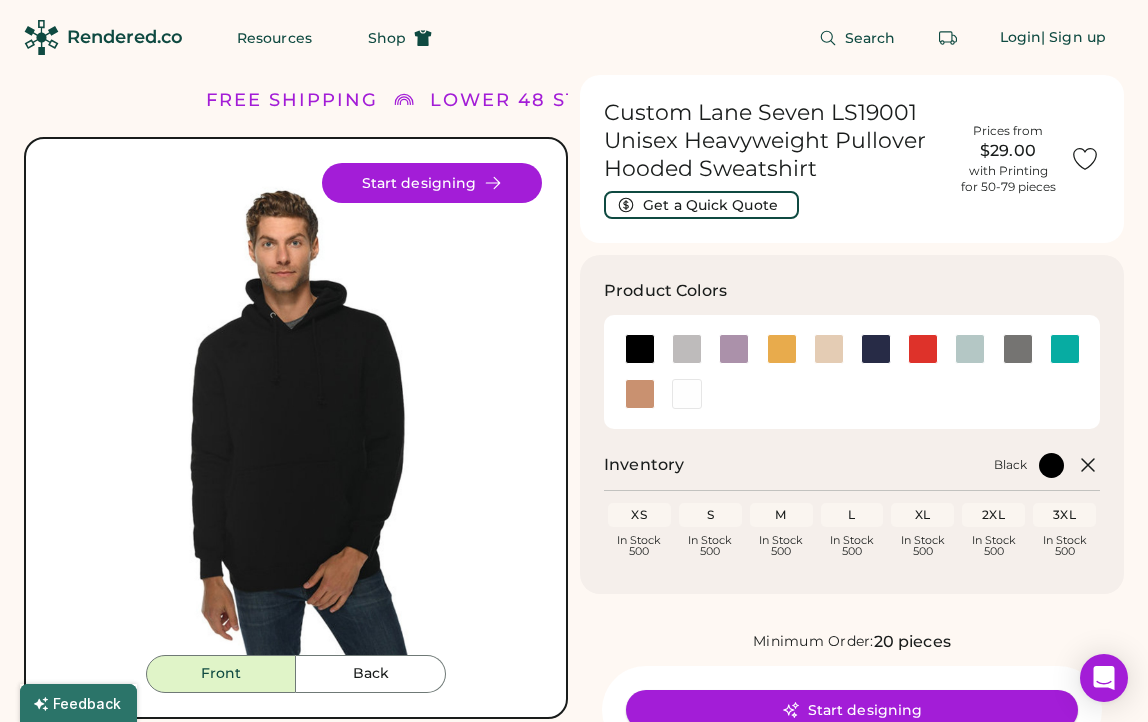 click on "Start designing" at bounding box center (852, 710) 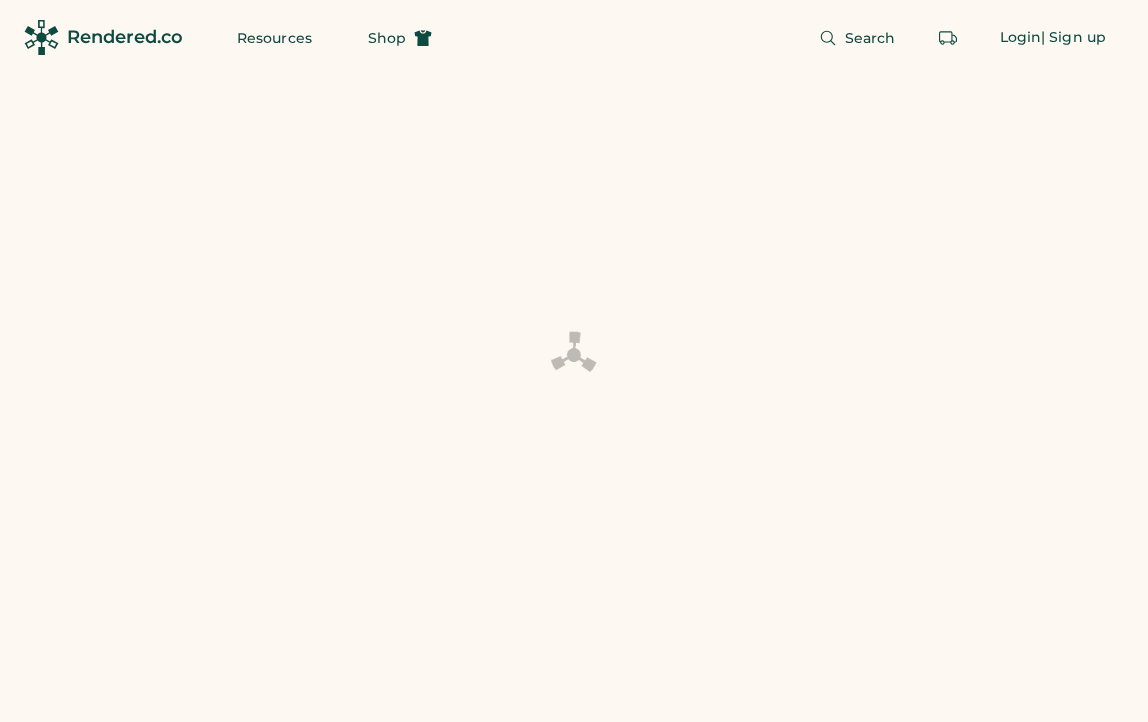 scroll, scrollTop: 0, scrollLeft: 0, axis: both 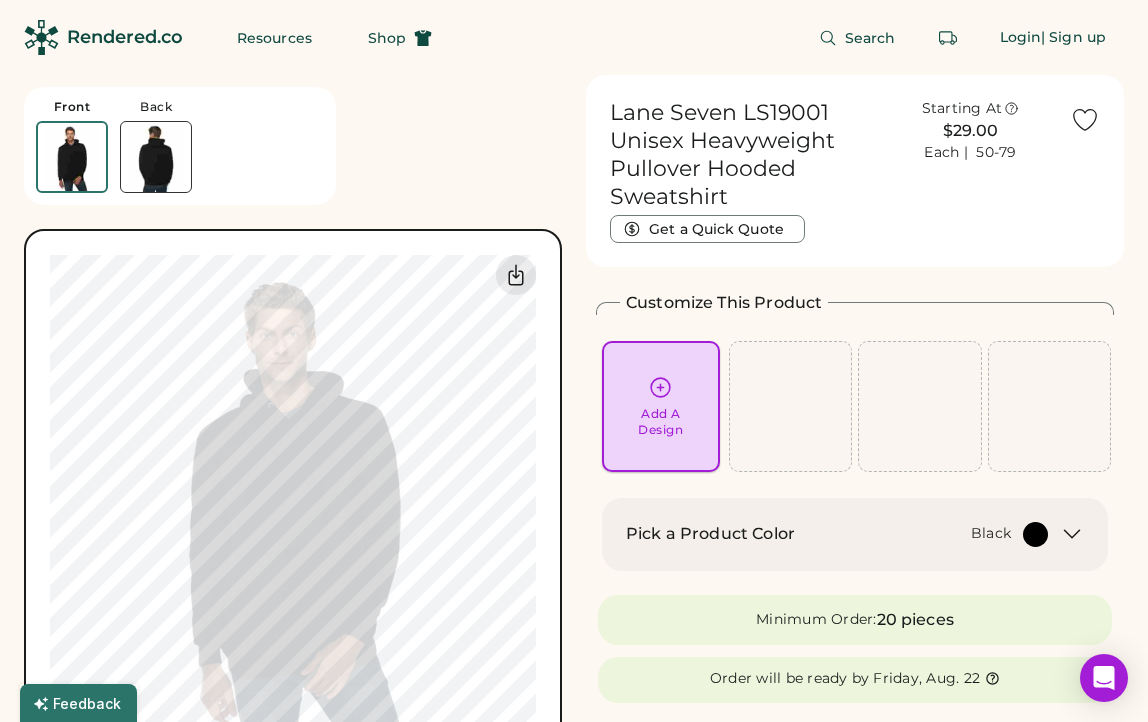 click 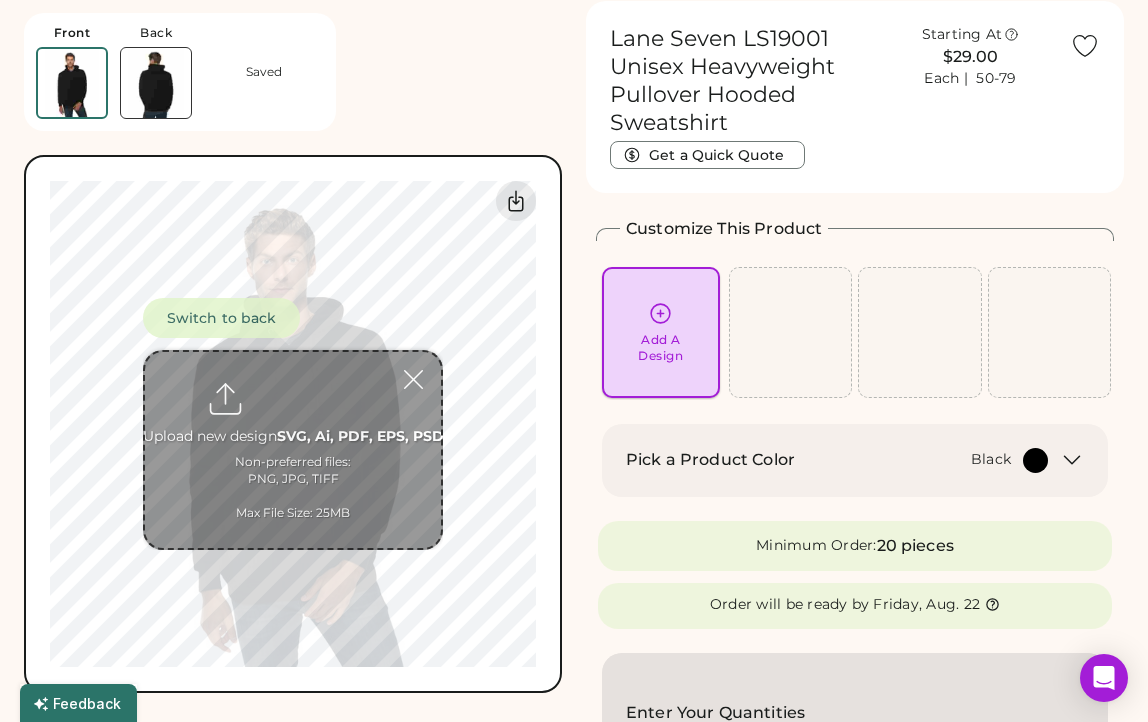 scroll, scrollTop: 75, scrollLeft: 0, axis: vertical 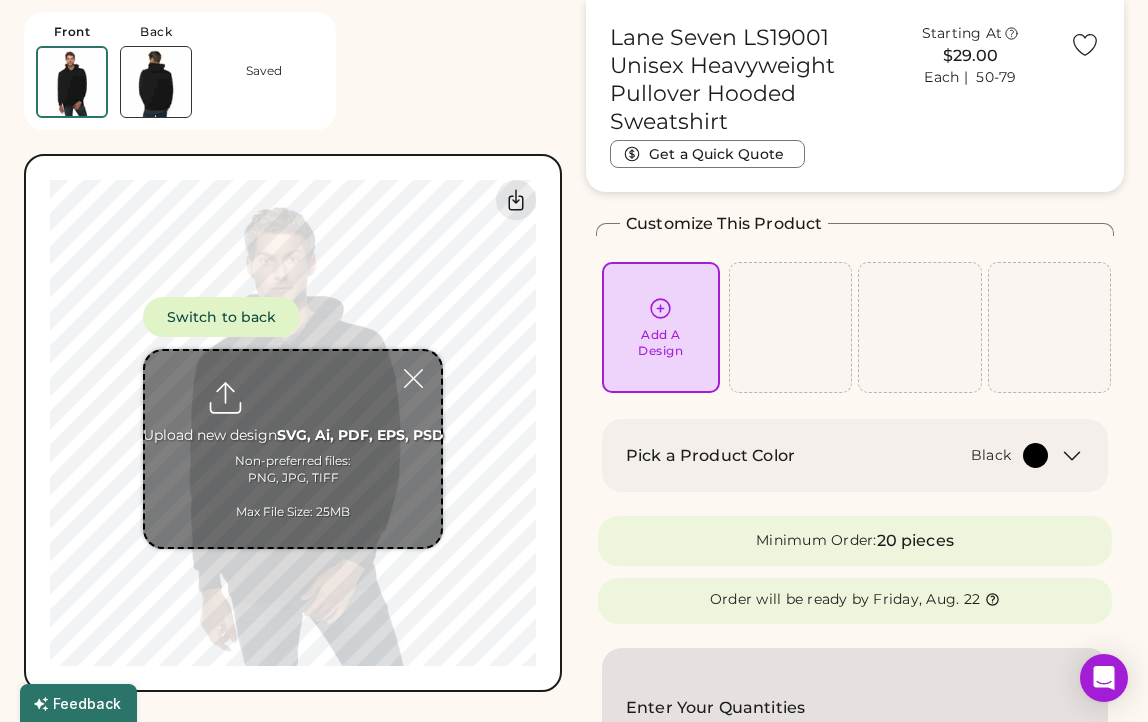 click at bounding box center (293, 449) 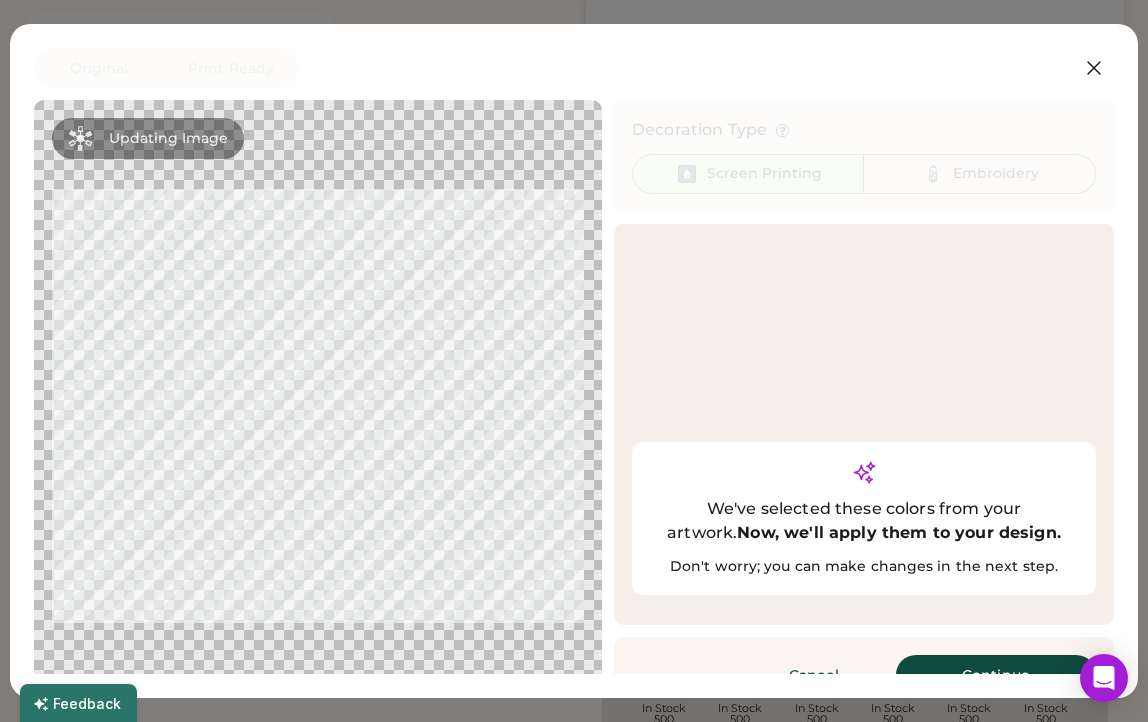 scroll, scrollTop: 603, scrollLeft: 0, axis: vertical 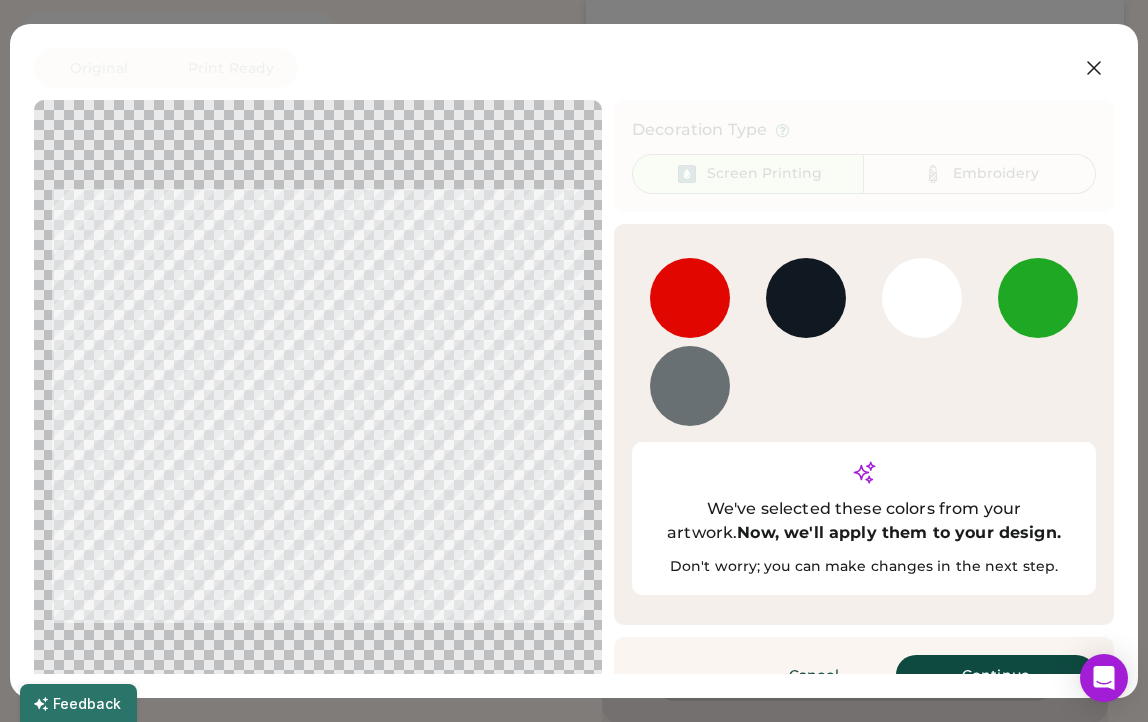 click on "Continue" at bounding box center (996, 675) 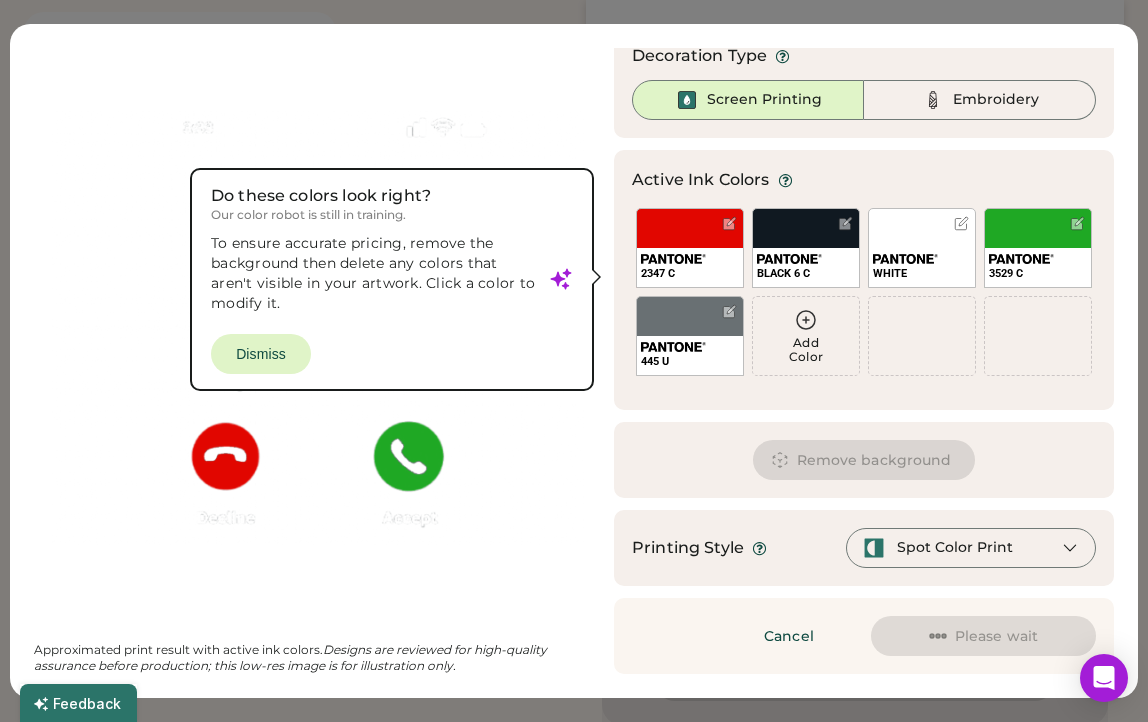scroll, scrollTop: 74, scrollLeft: 0, axis: vertical 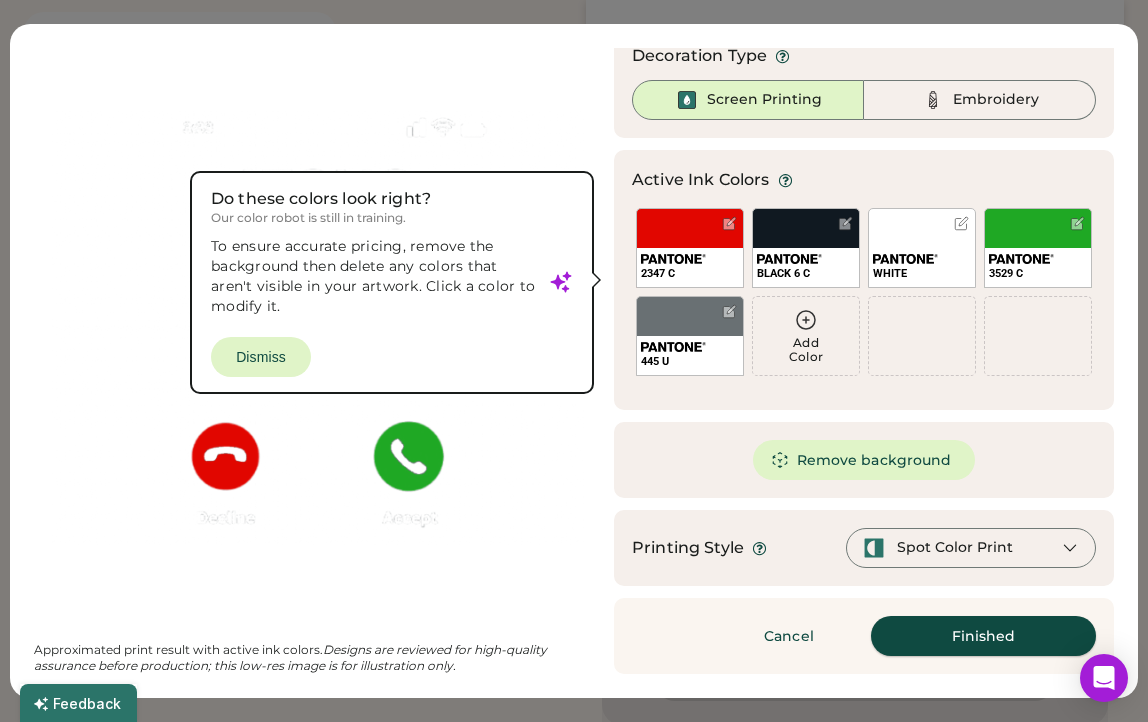 click on "Finished" at bounding box center (983, 636) 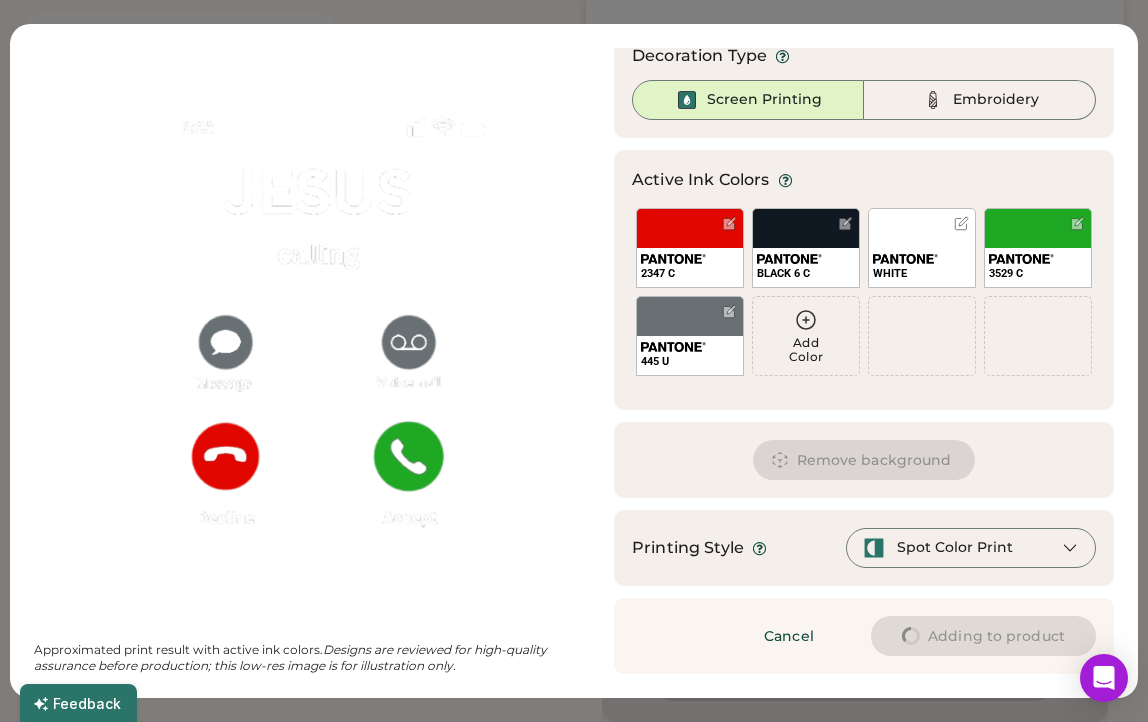 click on "Adding to product" at bounding box center (983, 636) 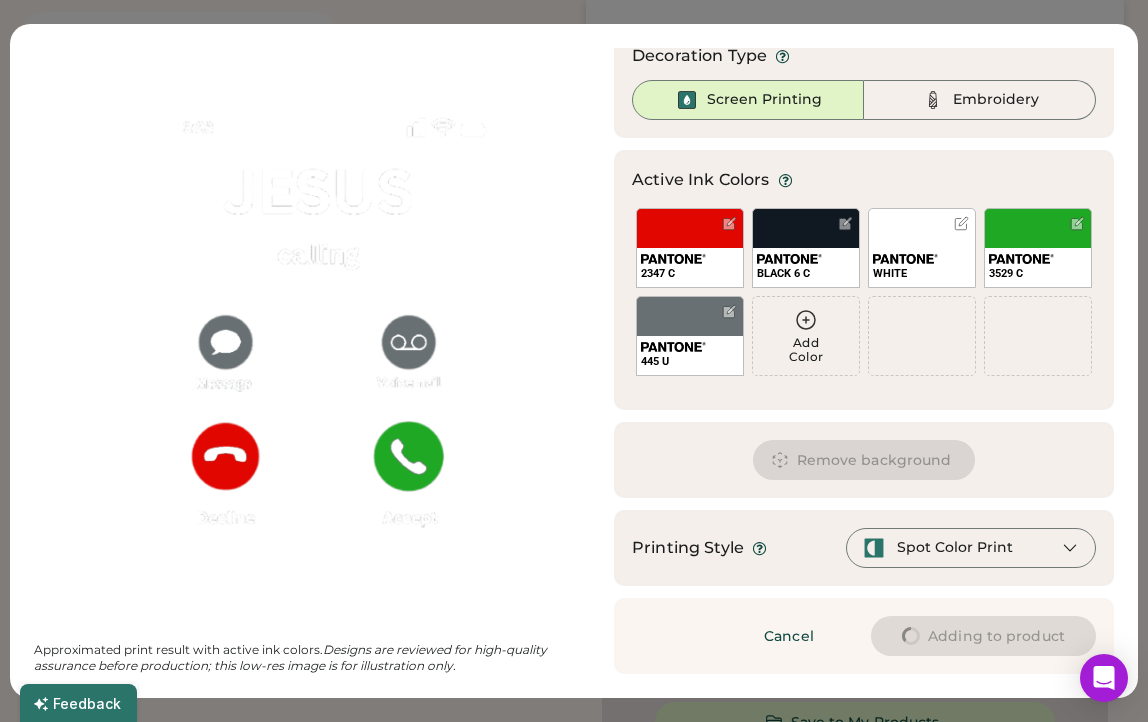 type on "****" 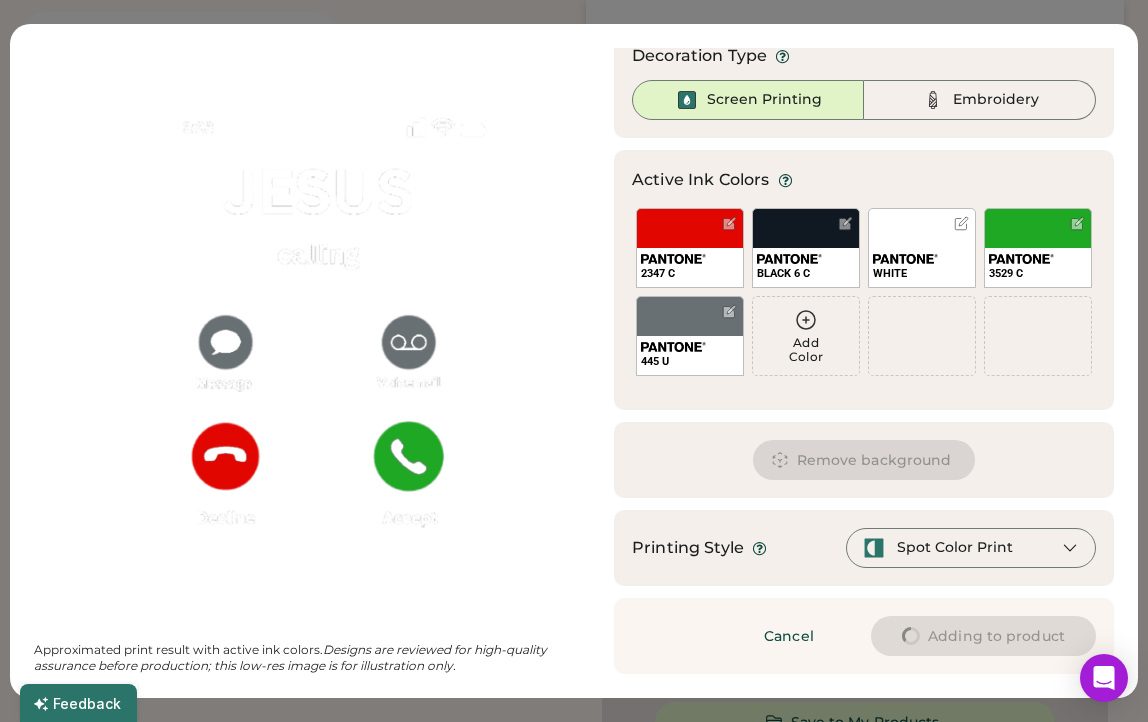 type on "****" 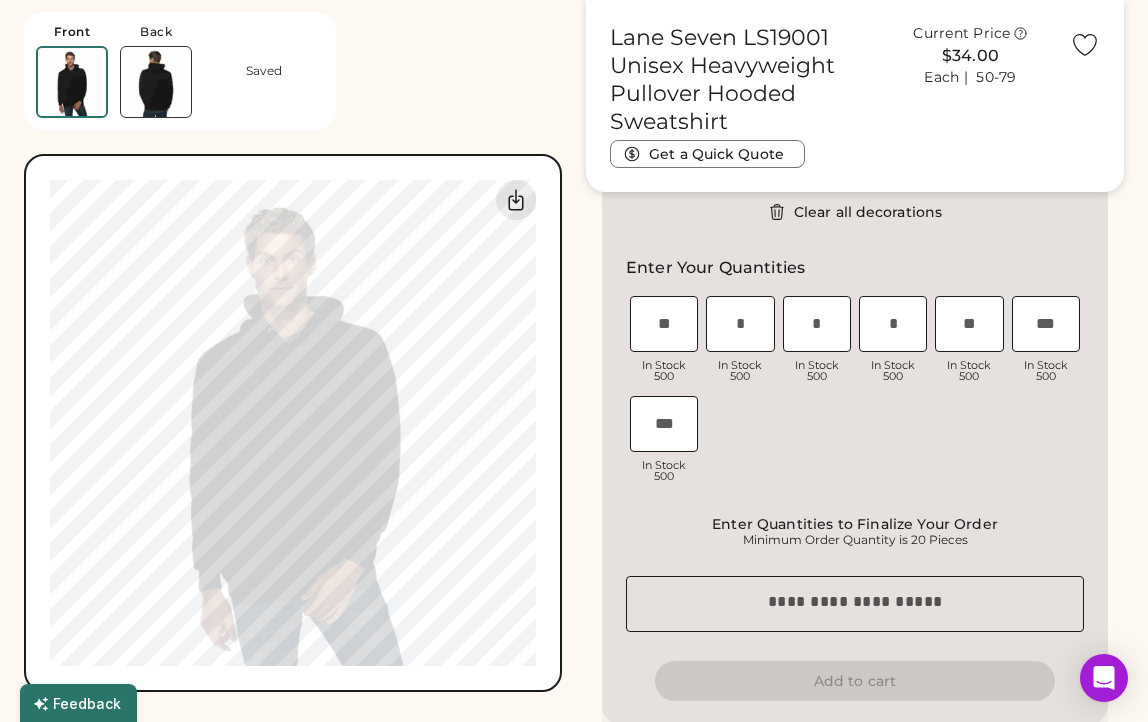 type on "****" 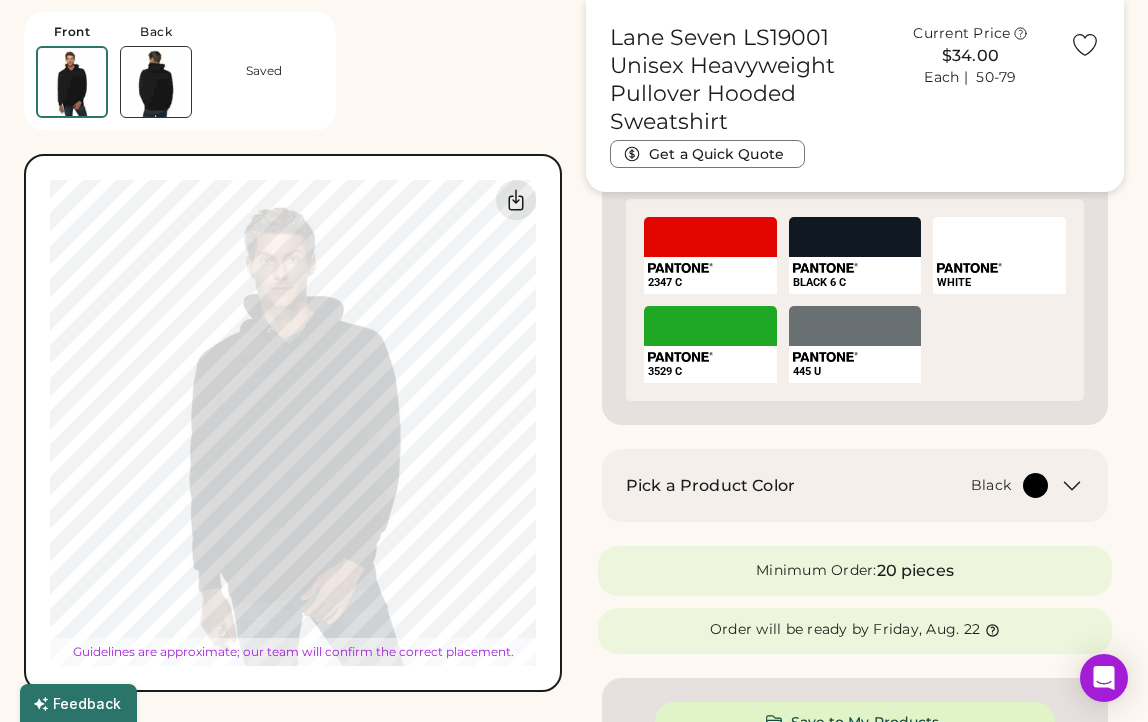 type on "*****" 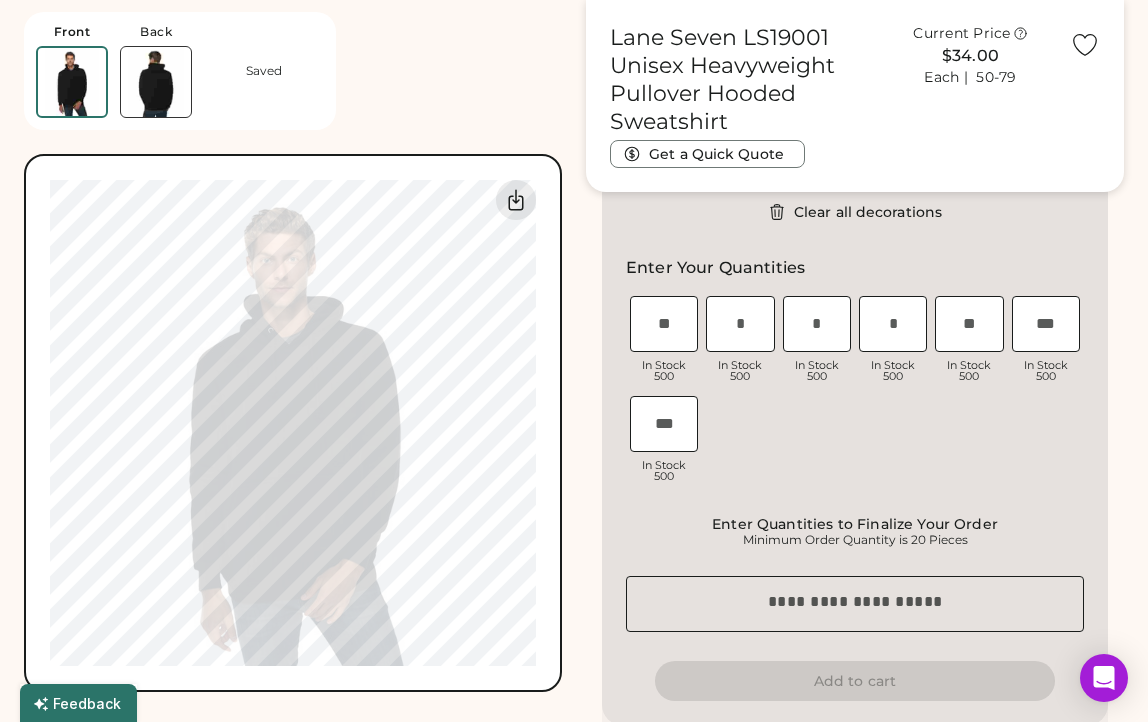 click at bounding box center [156, 82] 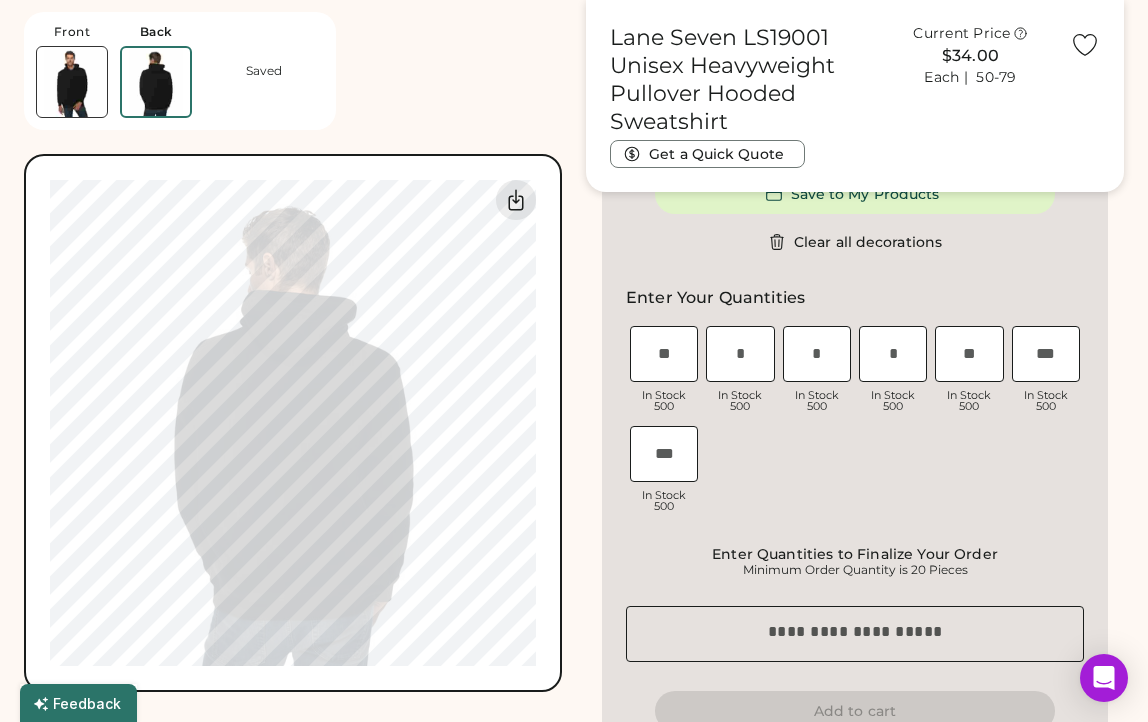 scroll, scrollTop: 572, scrollLeft: 0, axis: vertical 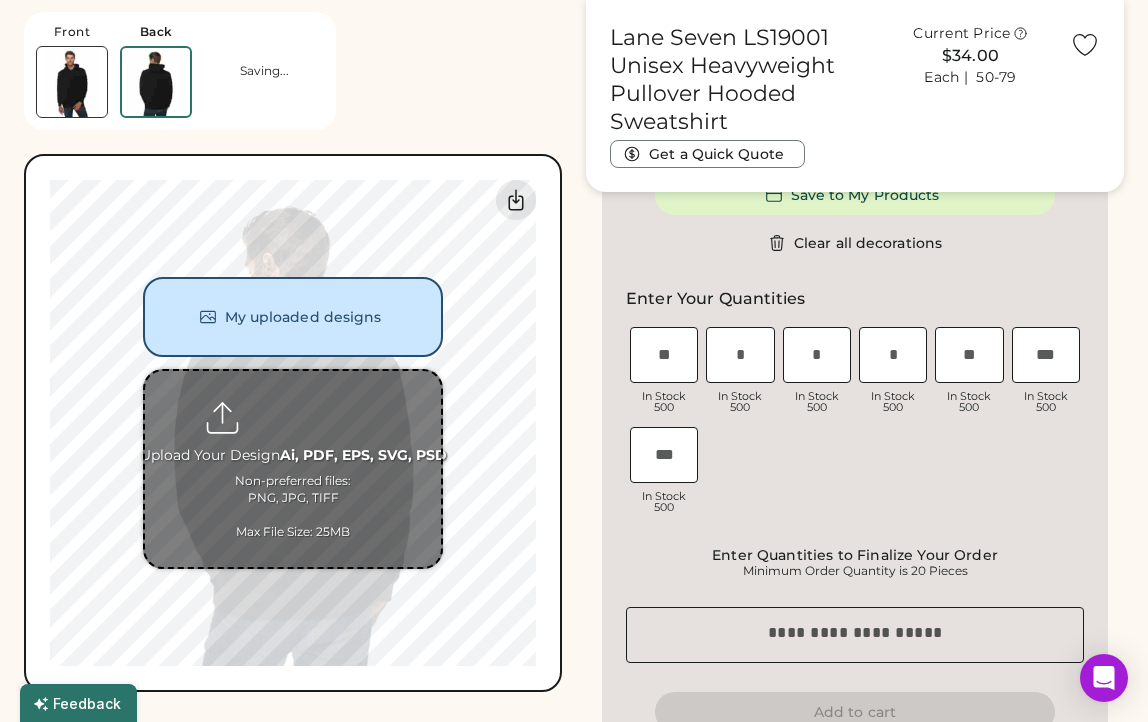 click at bounding box center [293, 469] 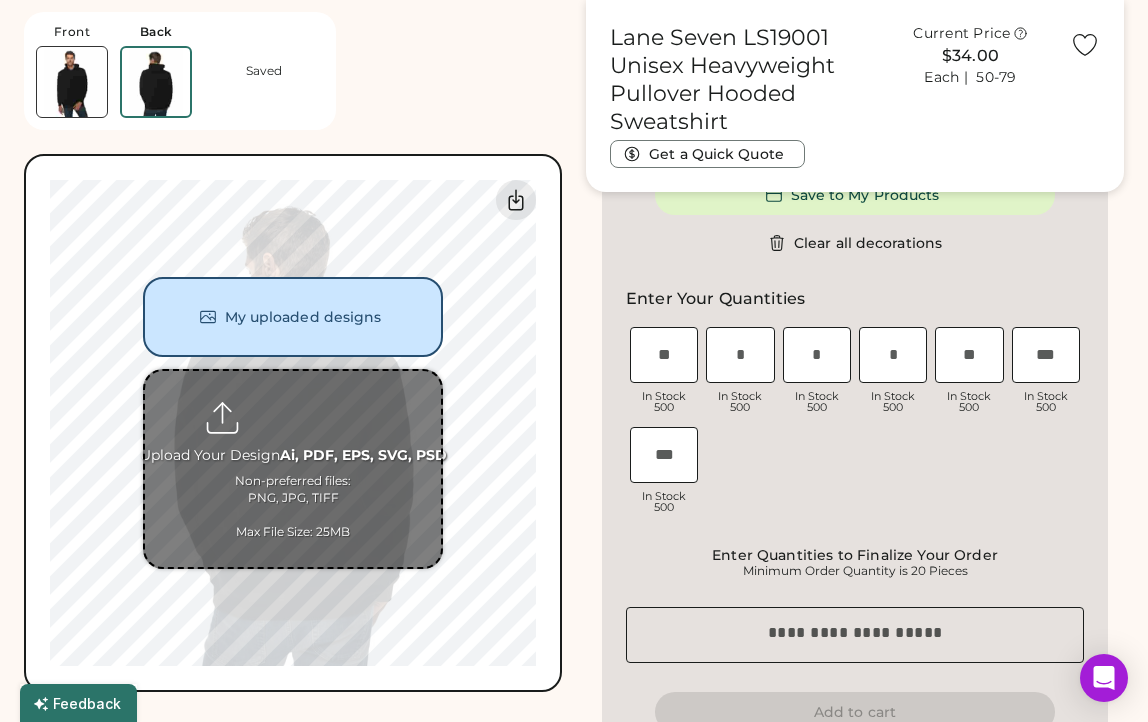 type on "**********" 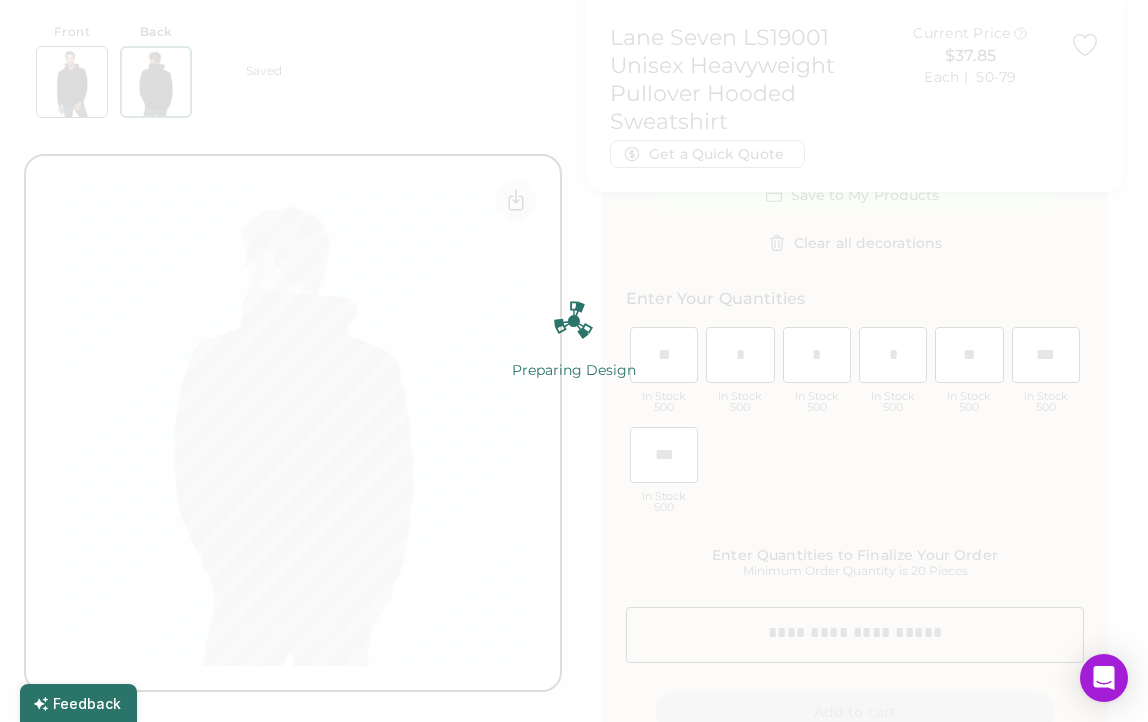 scroll, scrollTop: 0, scrollLeft: 0, axis: both 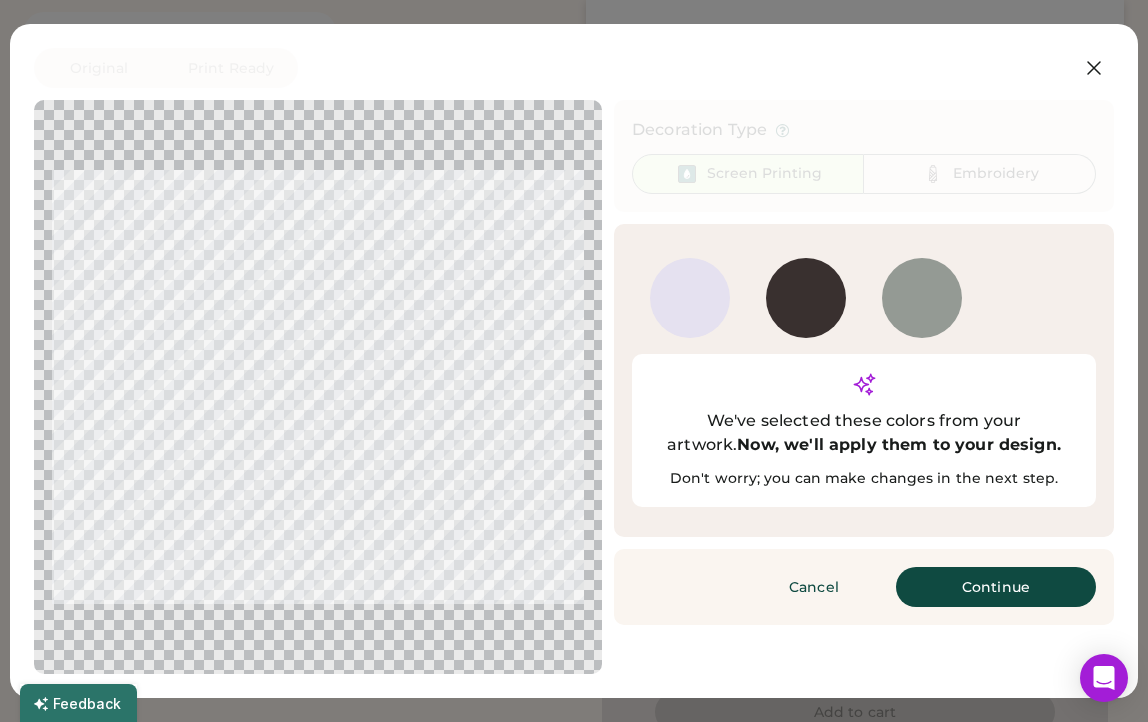 click on "Continue" at bounding box center (996, 587) 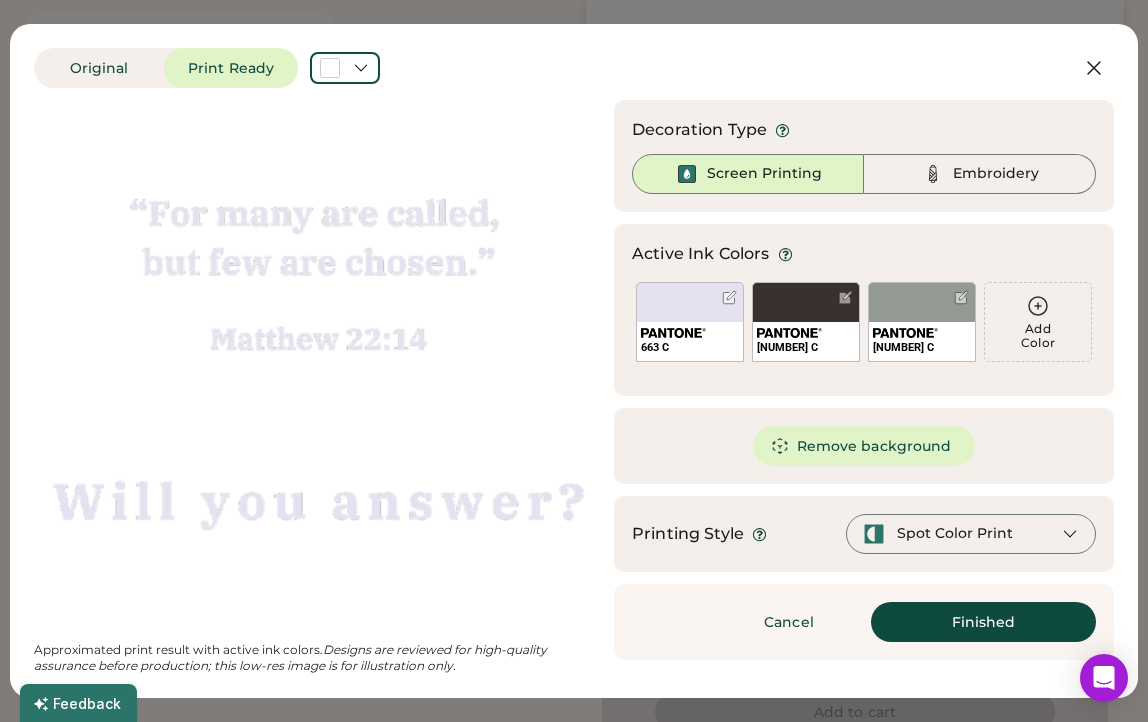 click on "Finished" at bounding box center (983, 622) 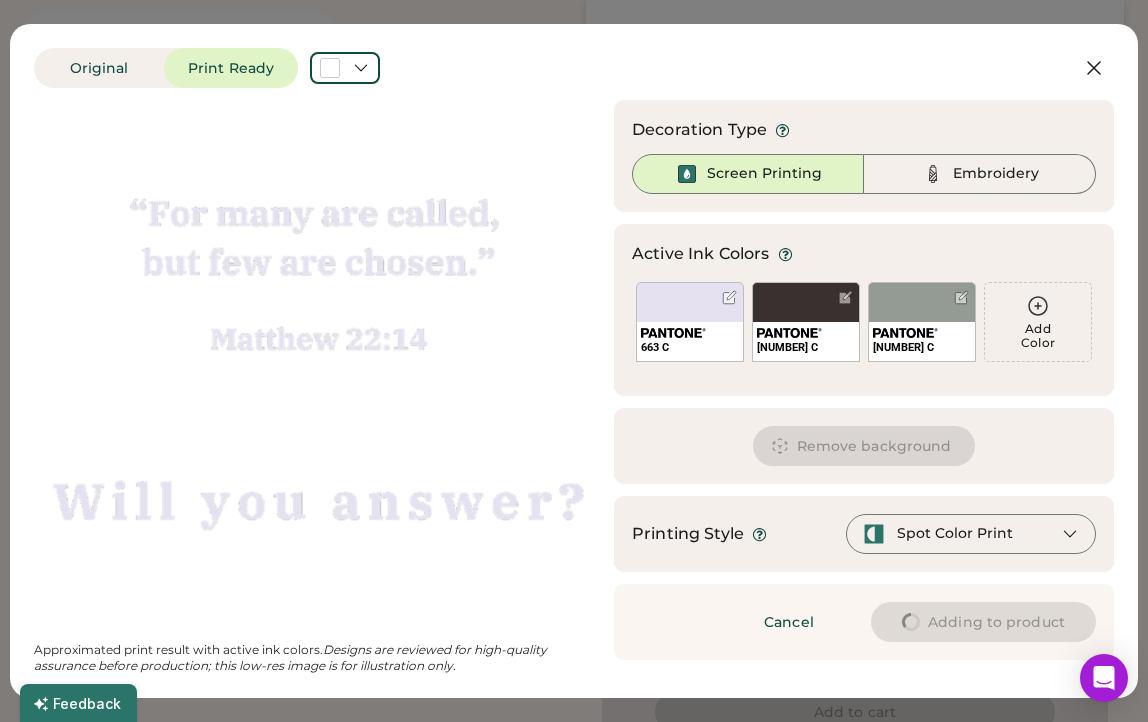 type on "****" 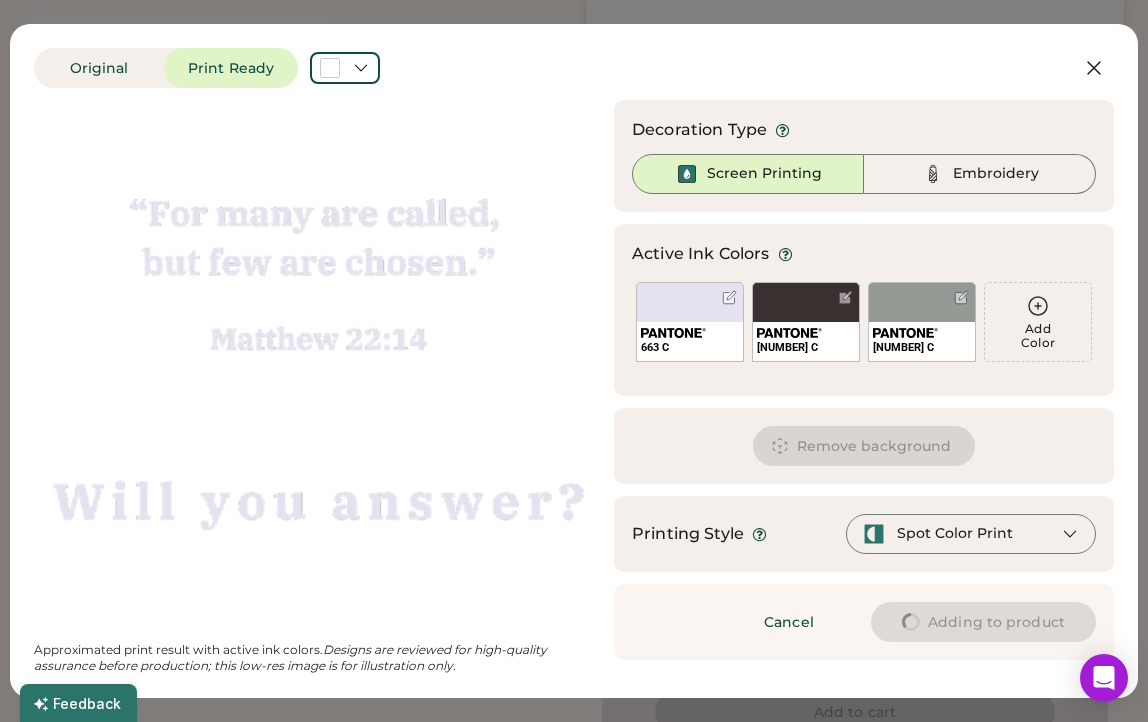 type on "****" 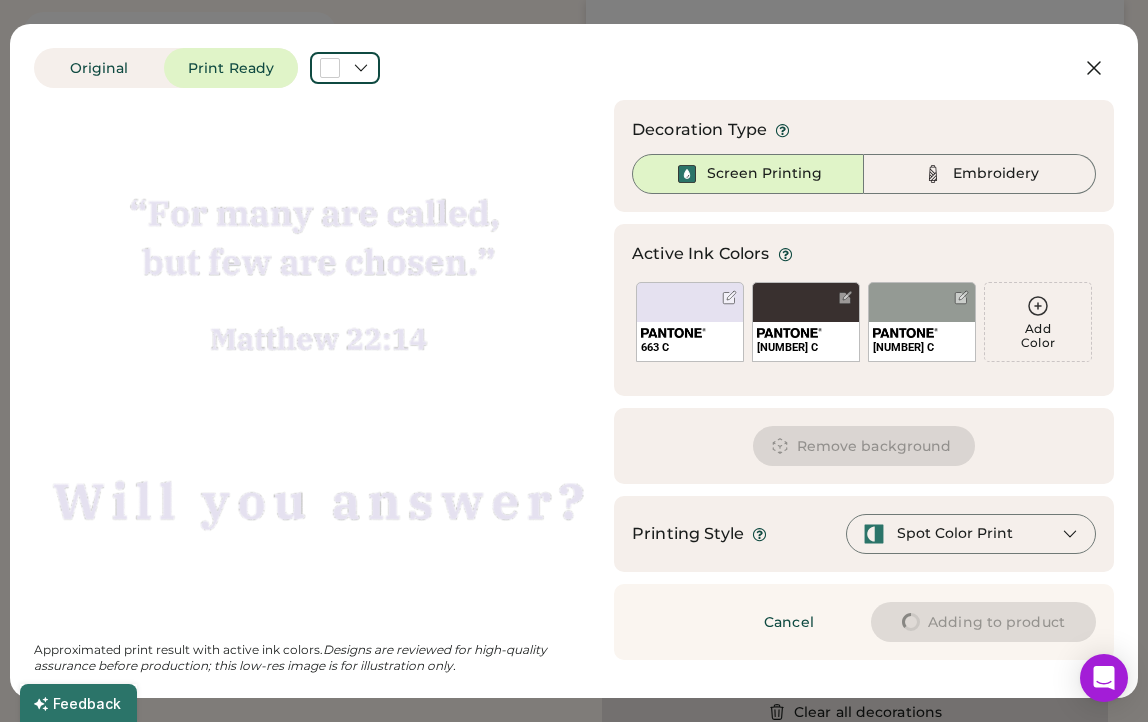 type on "****" 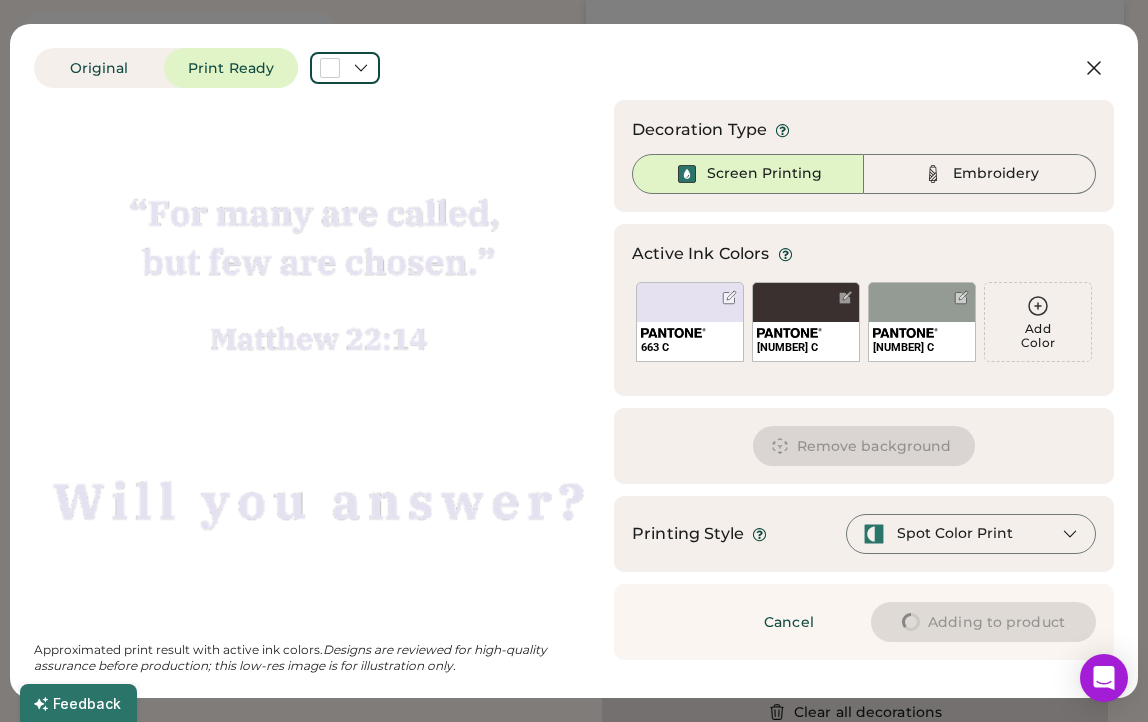 type on "****" 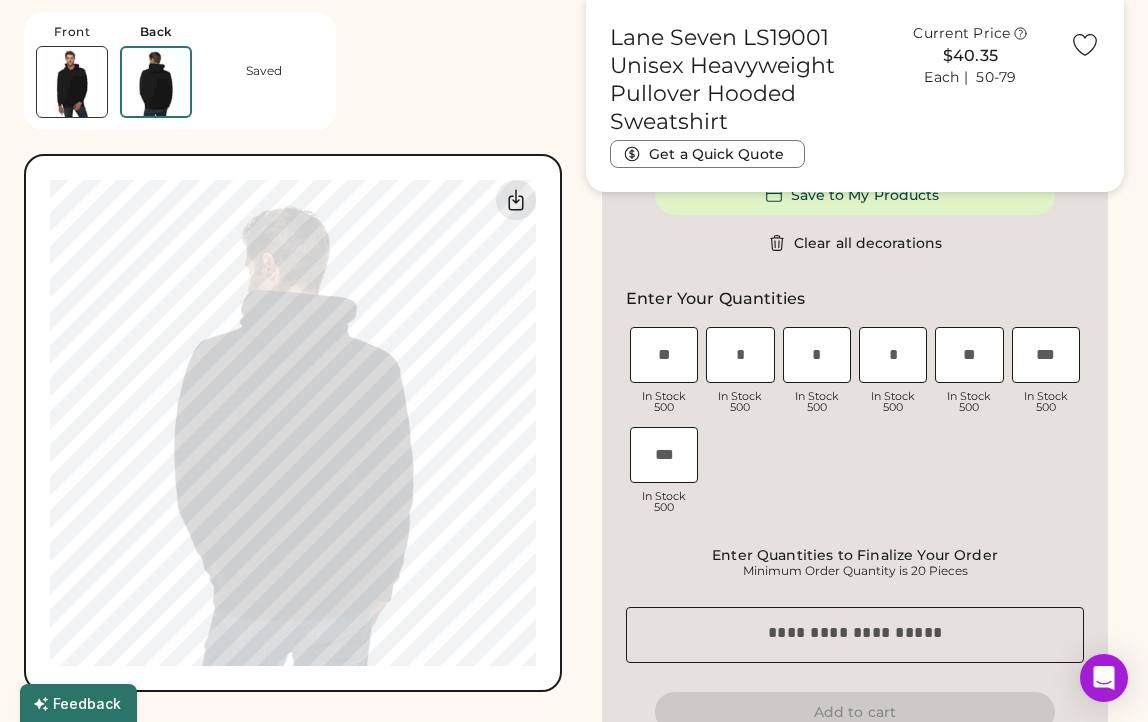 type on "****" 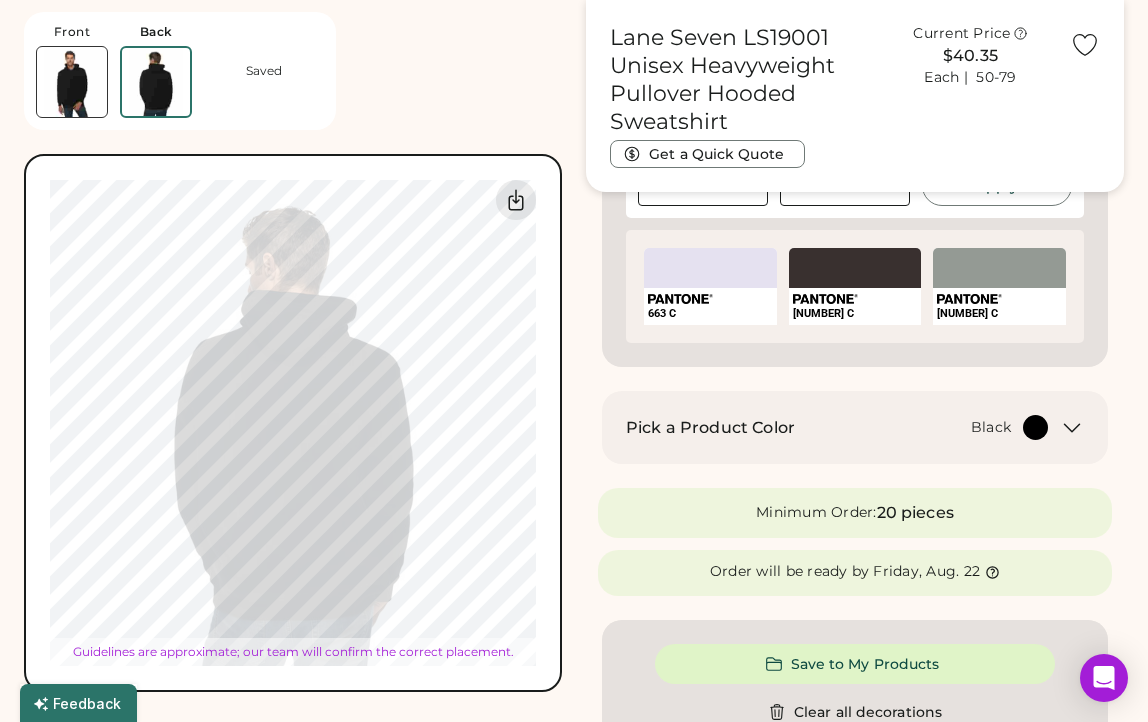 type on "*****" 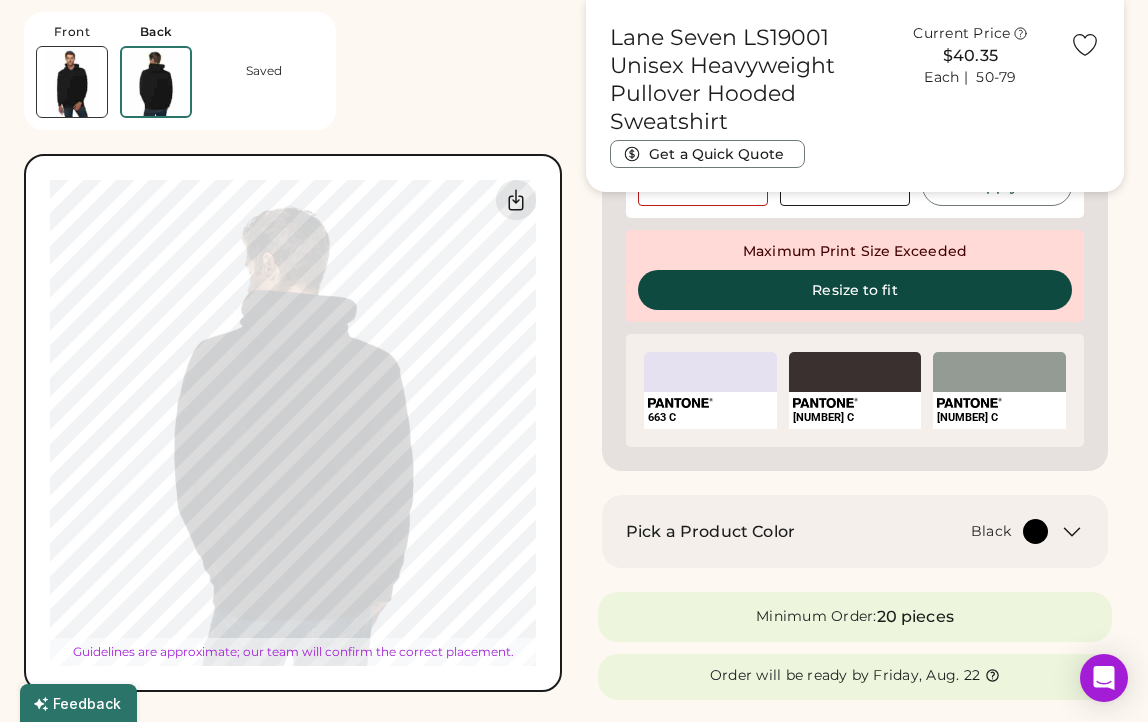 type on "*****" 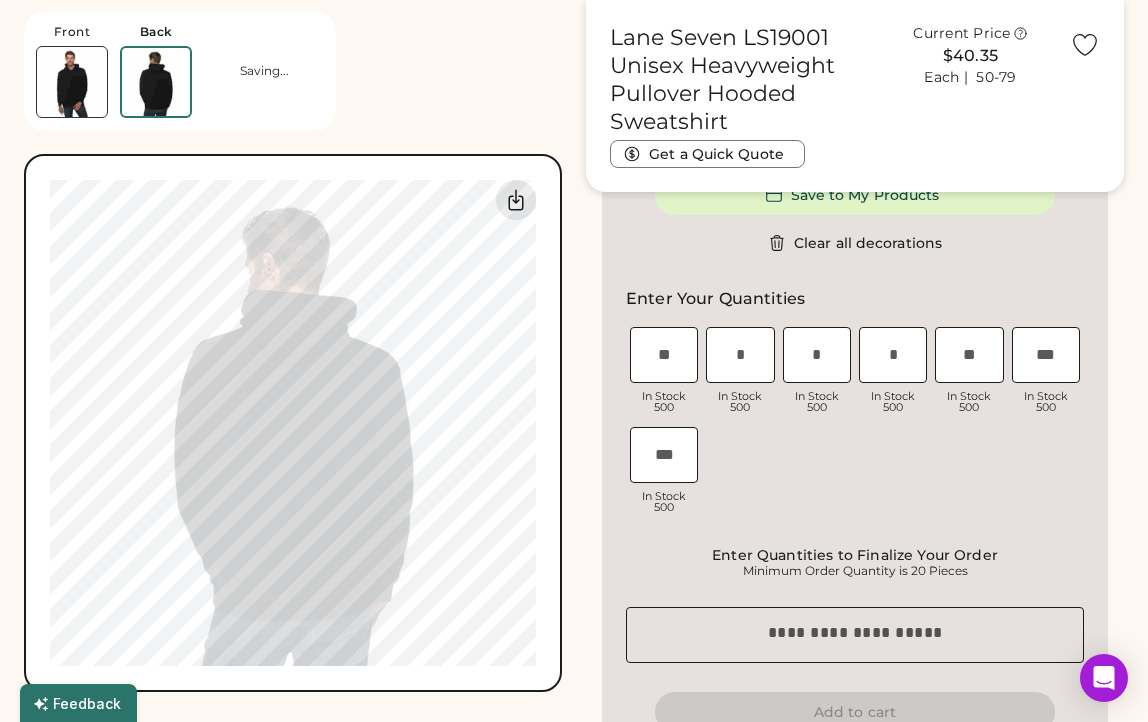 click at bounding box center [740, 355] 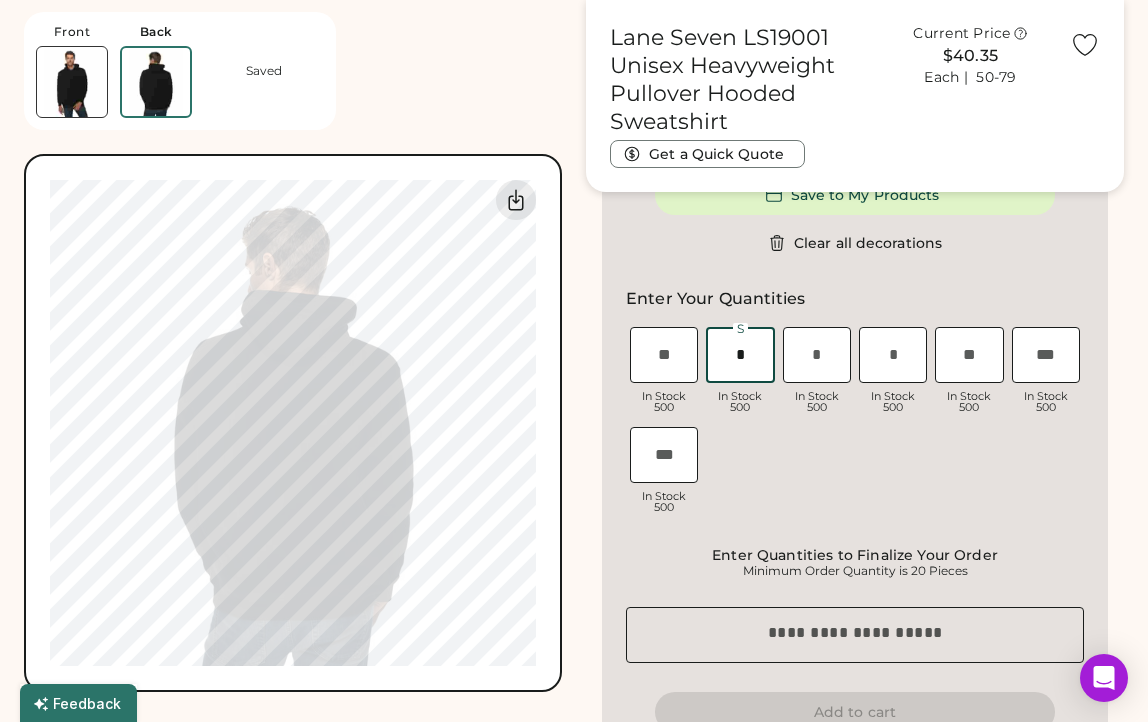 type on "*" 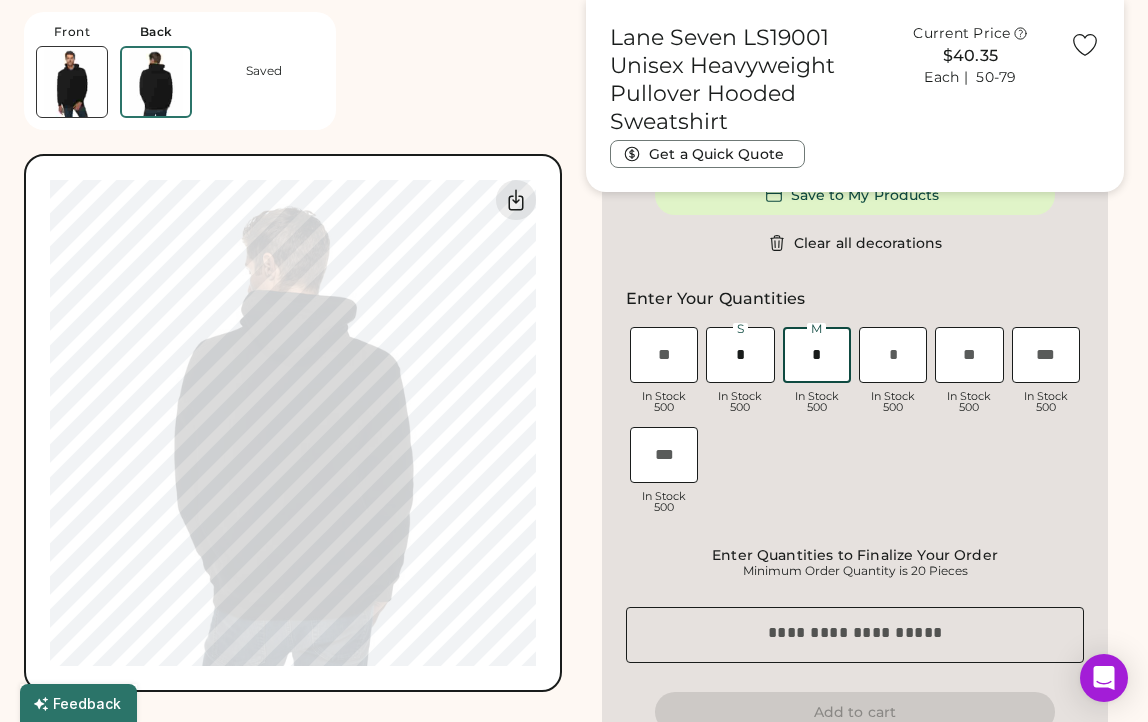 type on "*" 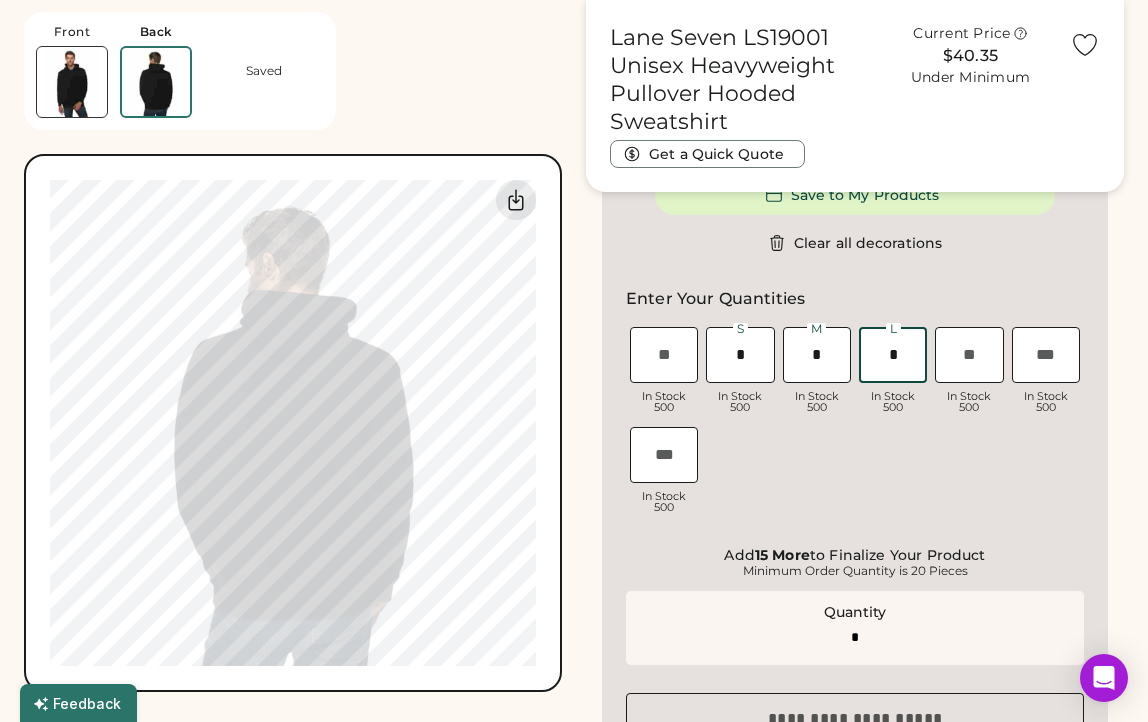 type on "*" 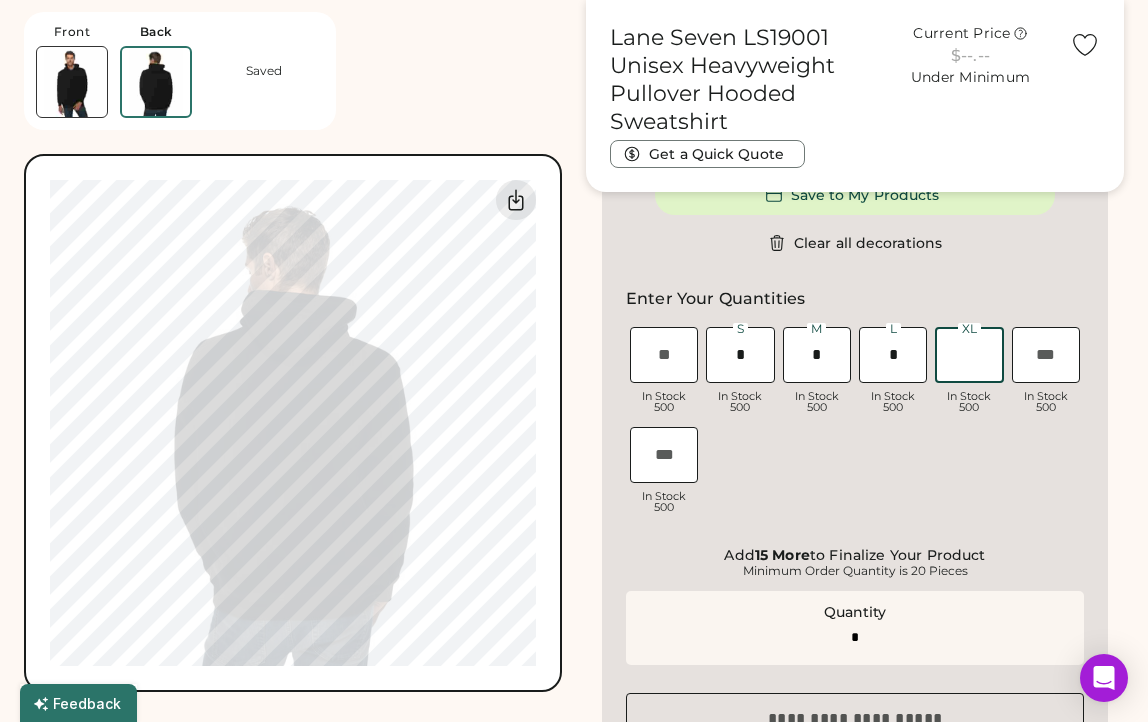 type on "*" 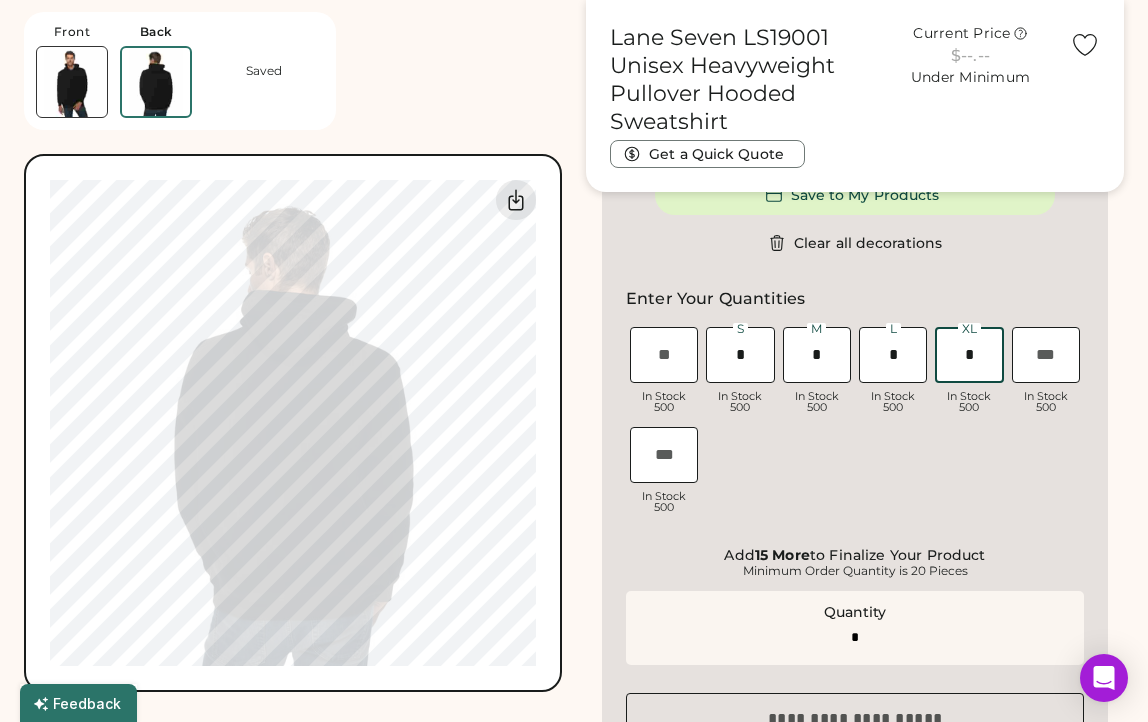 type on "**" 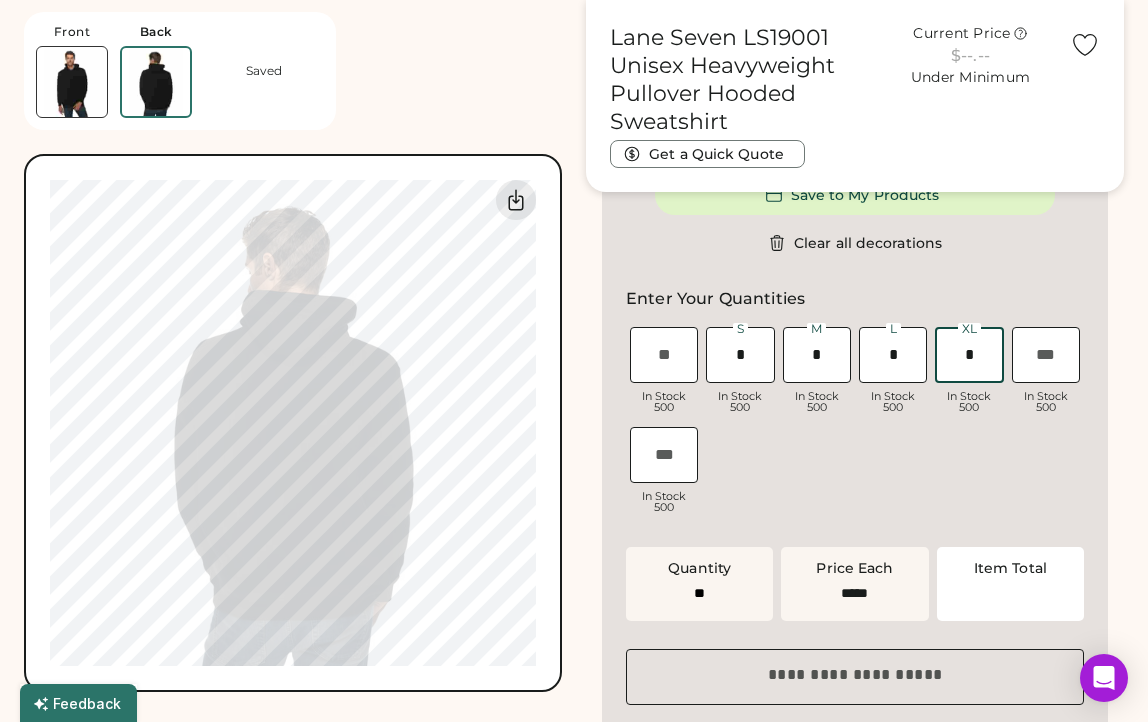 type on "******" 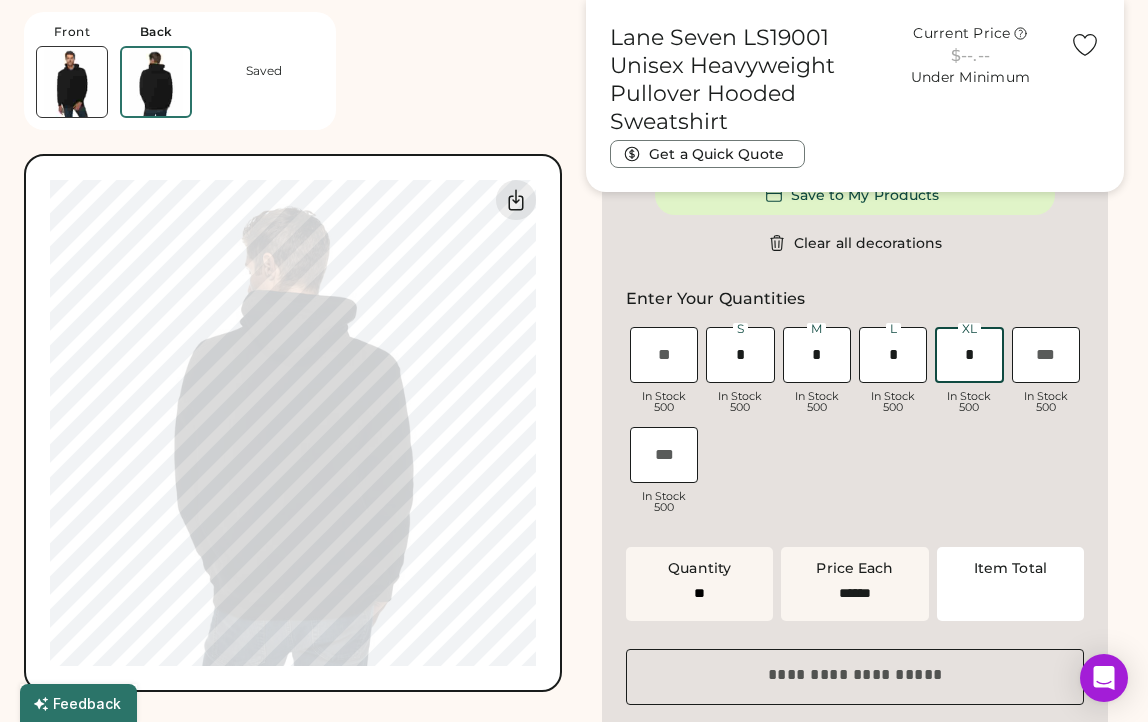 type on "*" 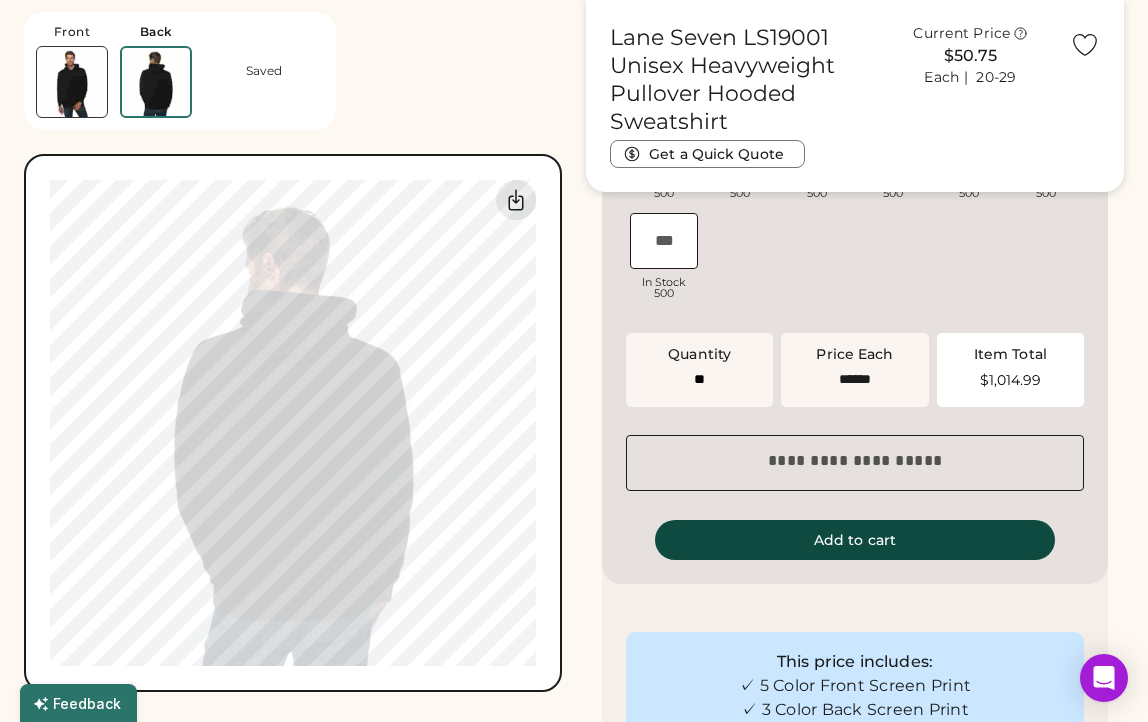 scroll, scrollTop: 644, scrollLeft: 0, axis: vertical 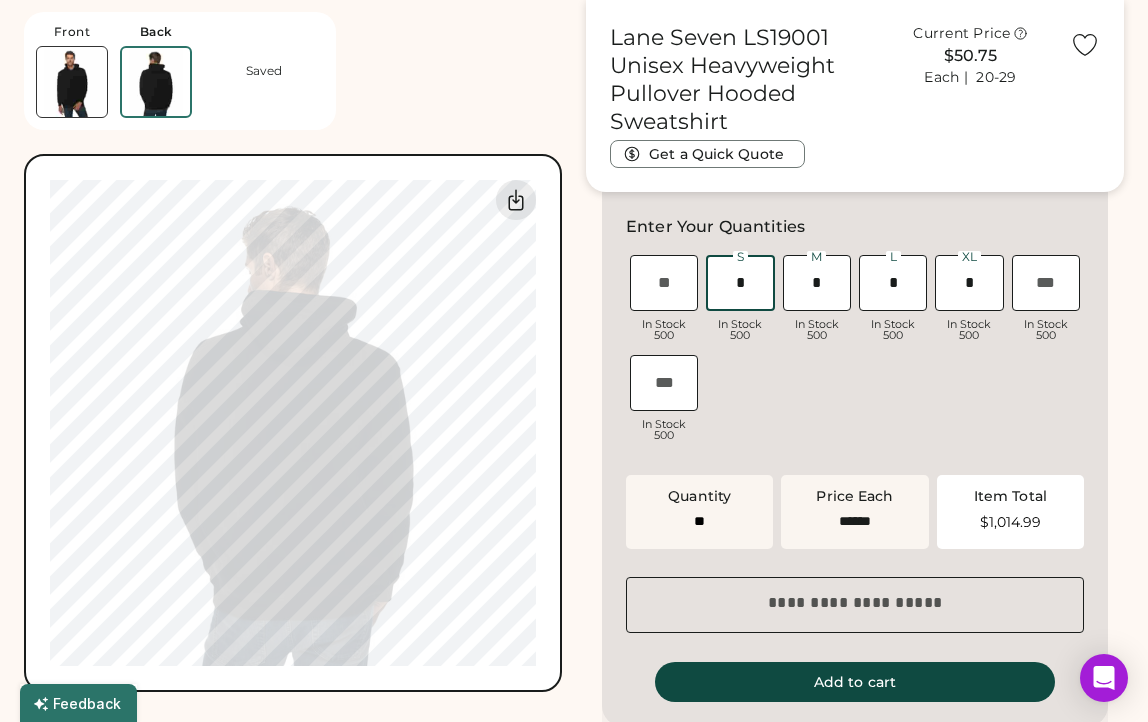 drag, startPoint x: 759, startPoint y: 288, endPoint x: 687, endPoint y: 274, distance: 73.34848 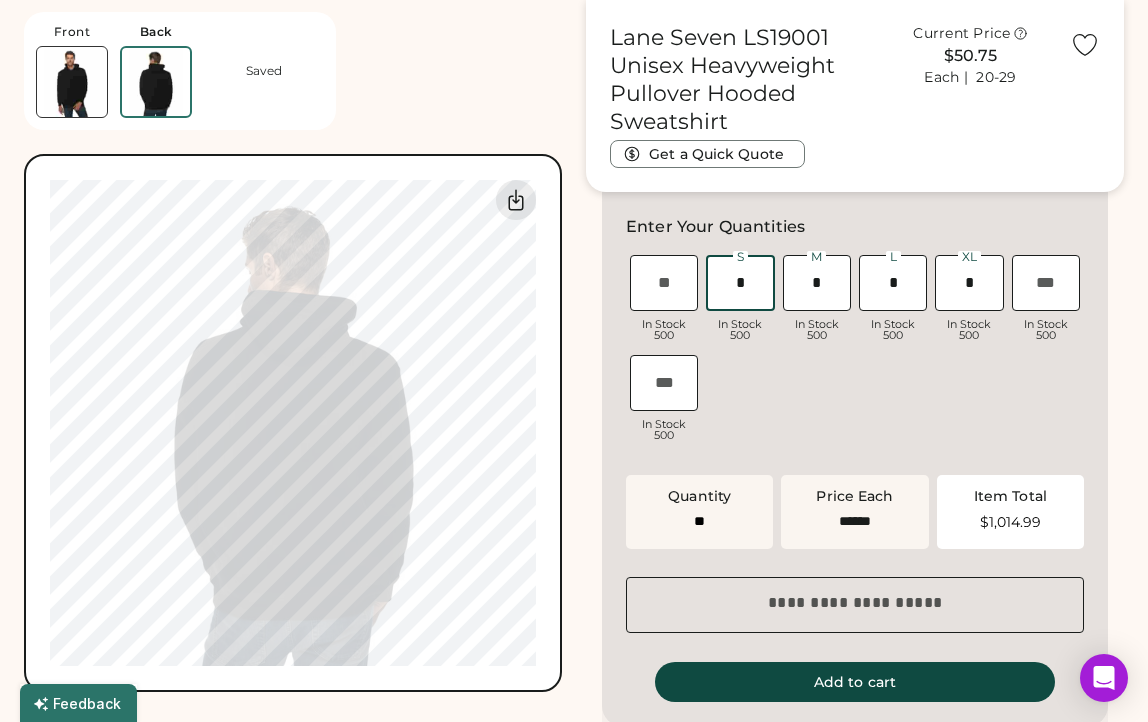 type on "**" 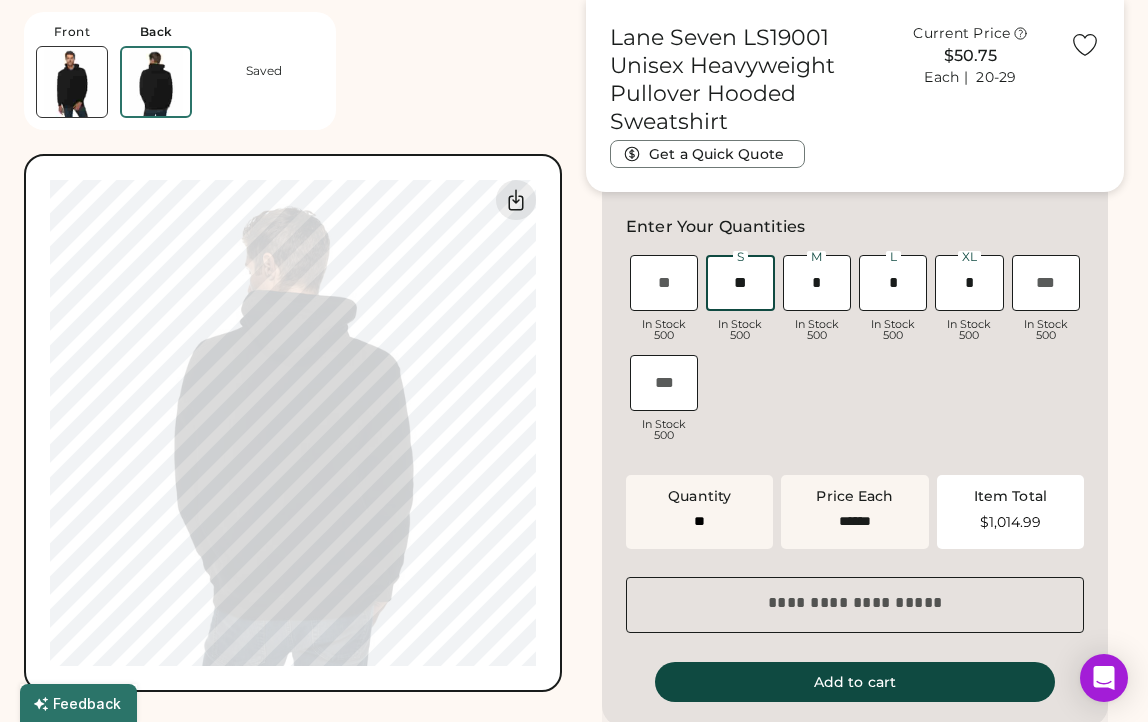 type on "**" 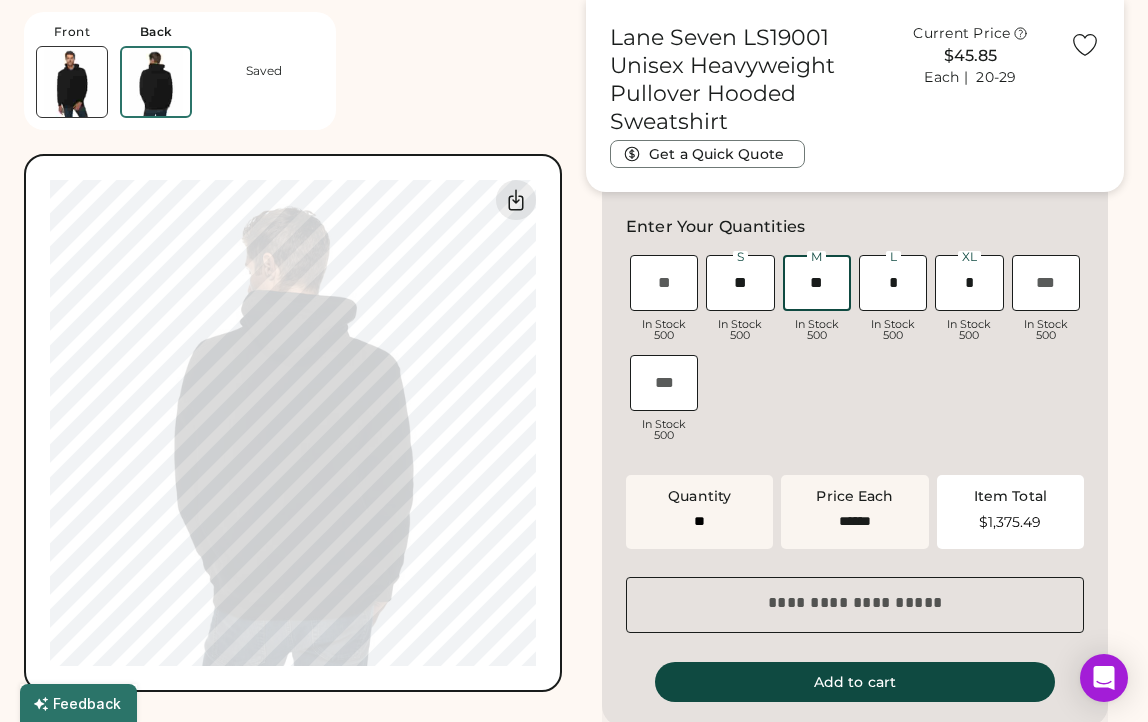 type on "**" 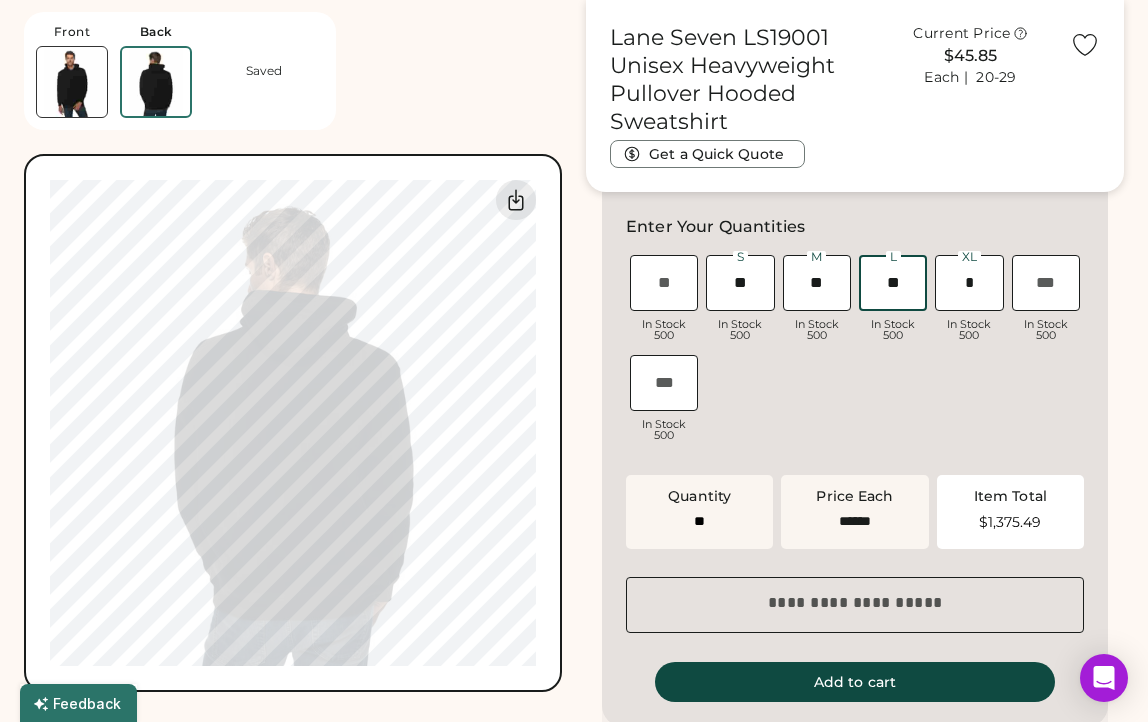type on "**" 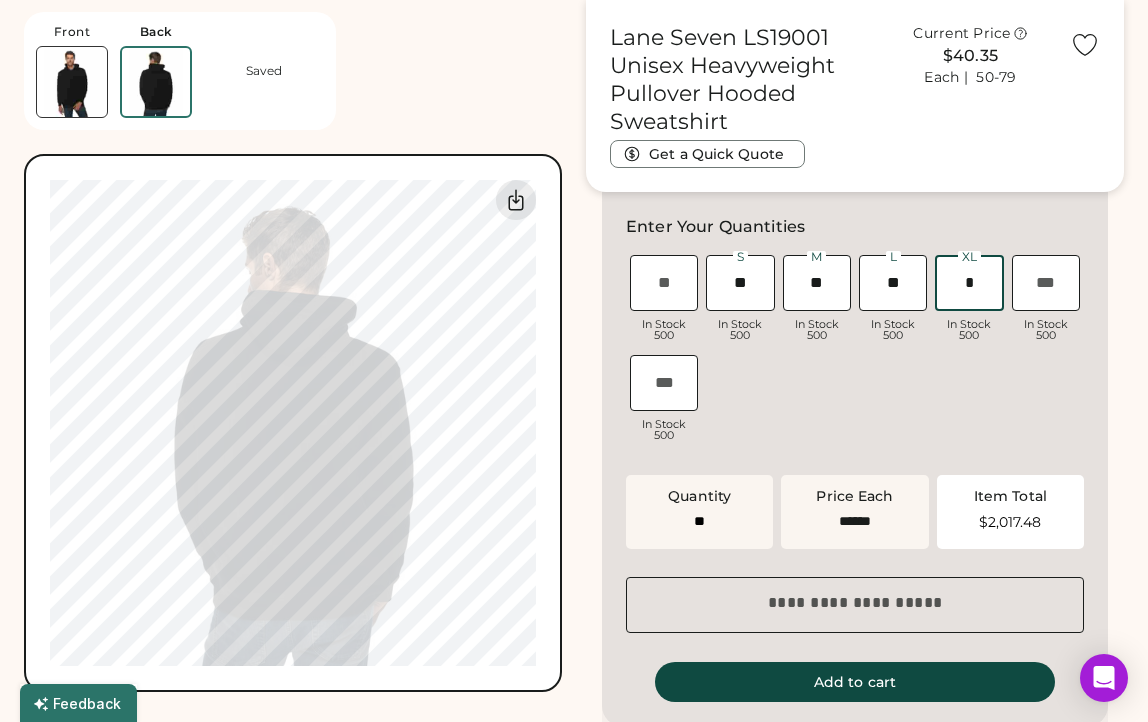 type on "**" 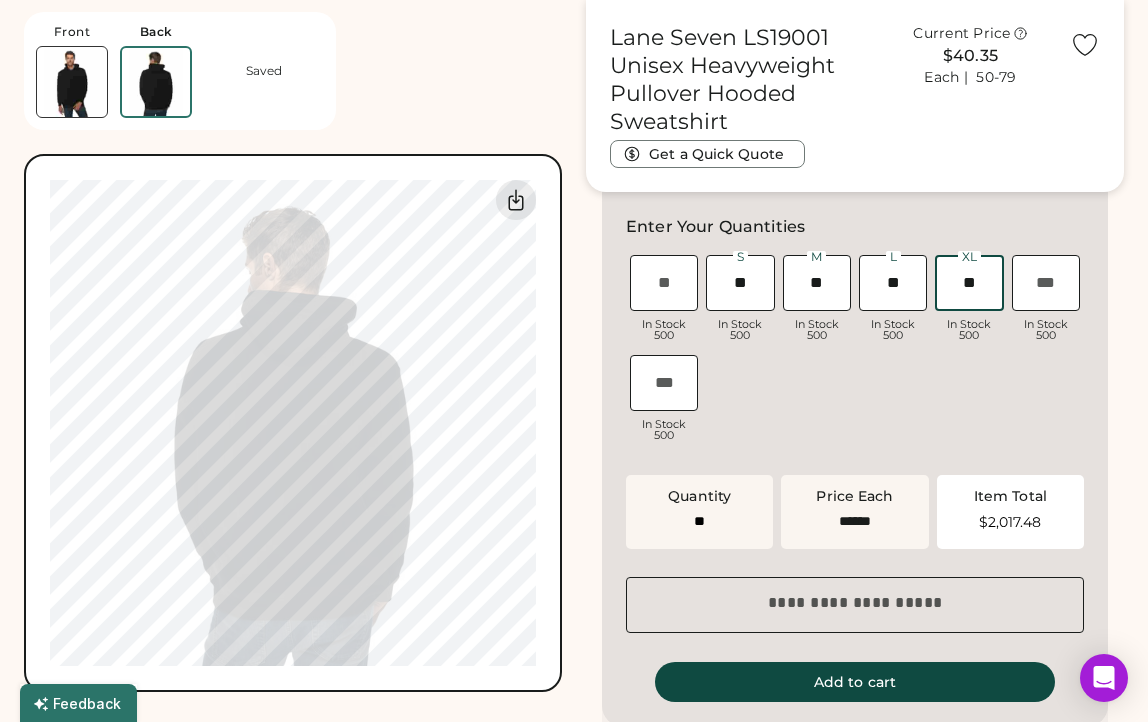 type on "**" 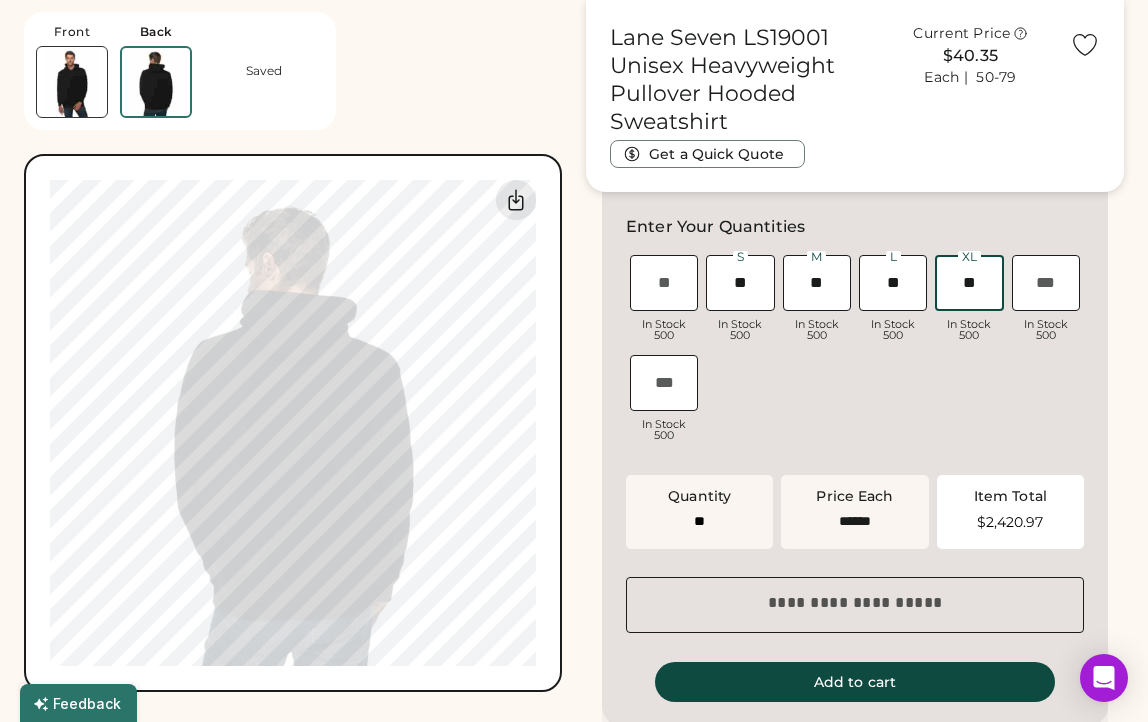 type on "**" 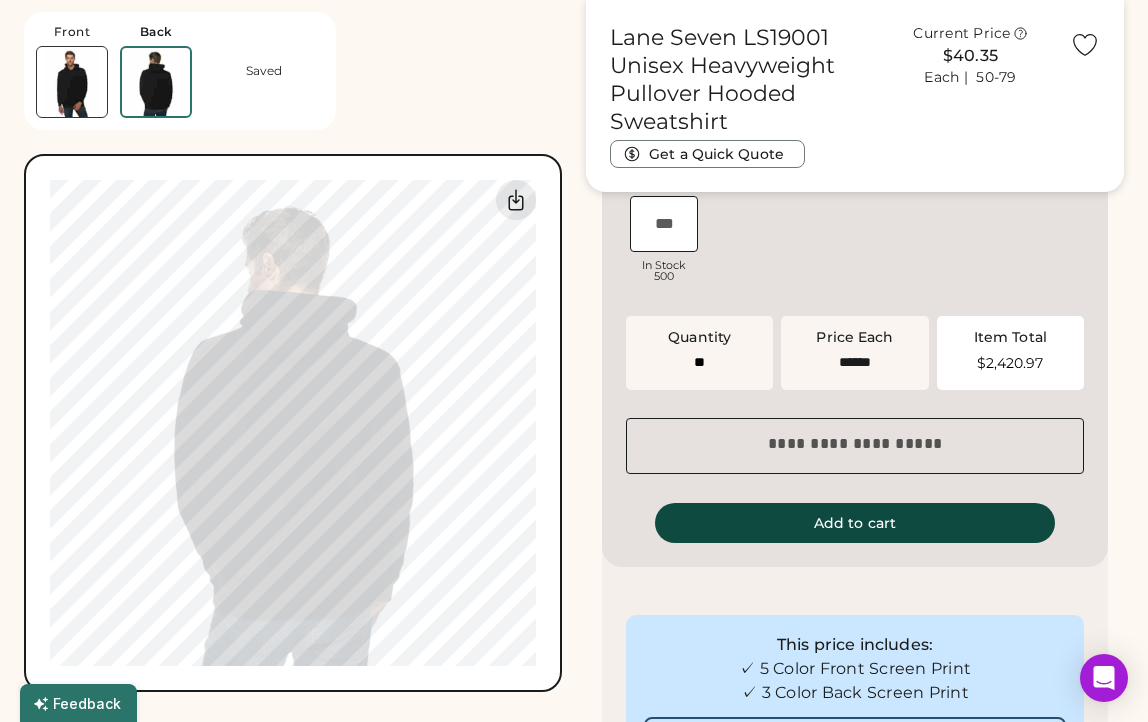 scroll, scrollTop: 799, scrollLeft: 0, axis: vertical 